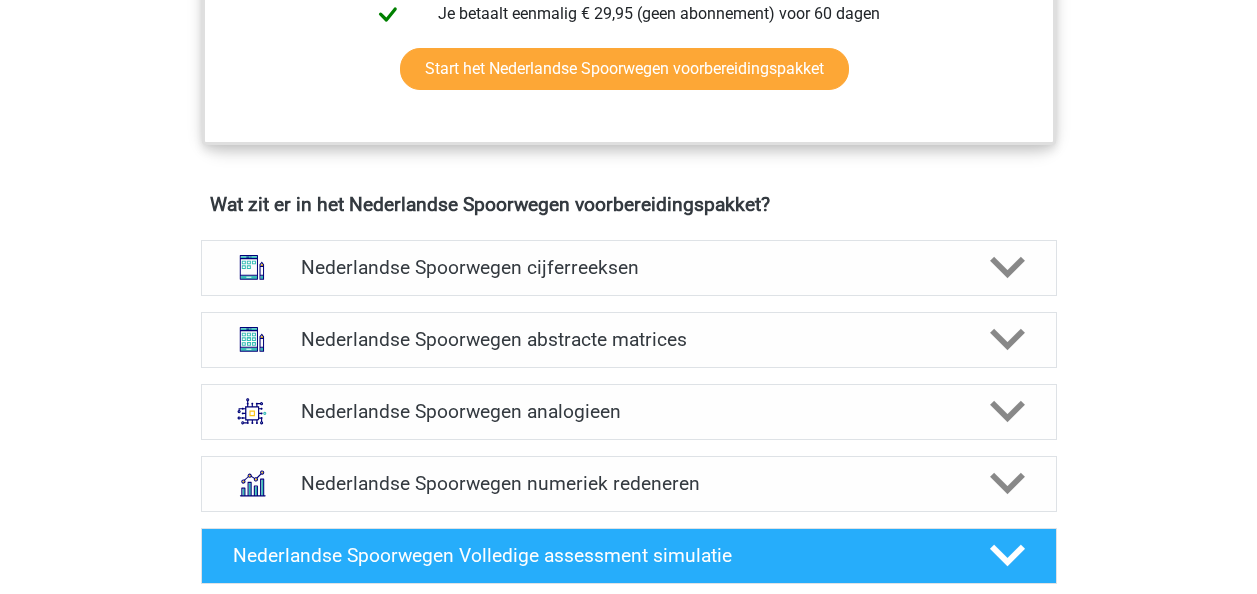 scroll, scrollTop: 1310, scrollLeft: 0, axis: vertical 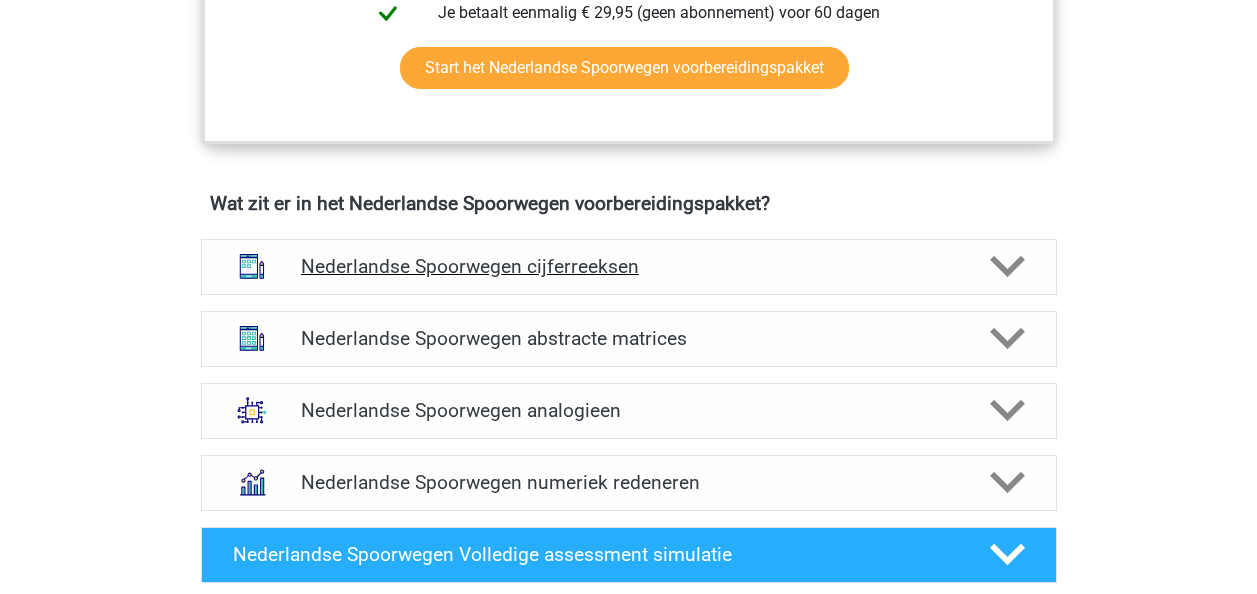 click on "Nederlandse Spoorwegen cijferreeksen" at bounding box center [628, 266] 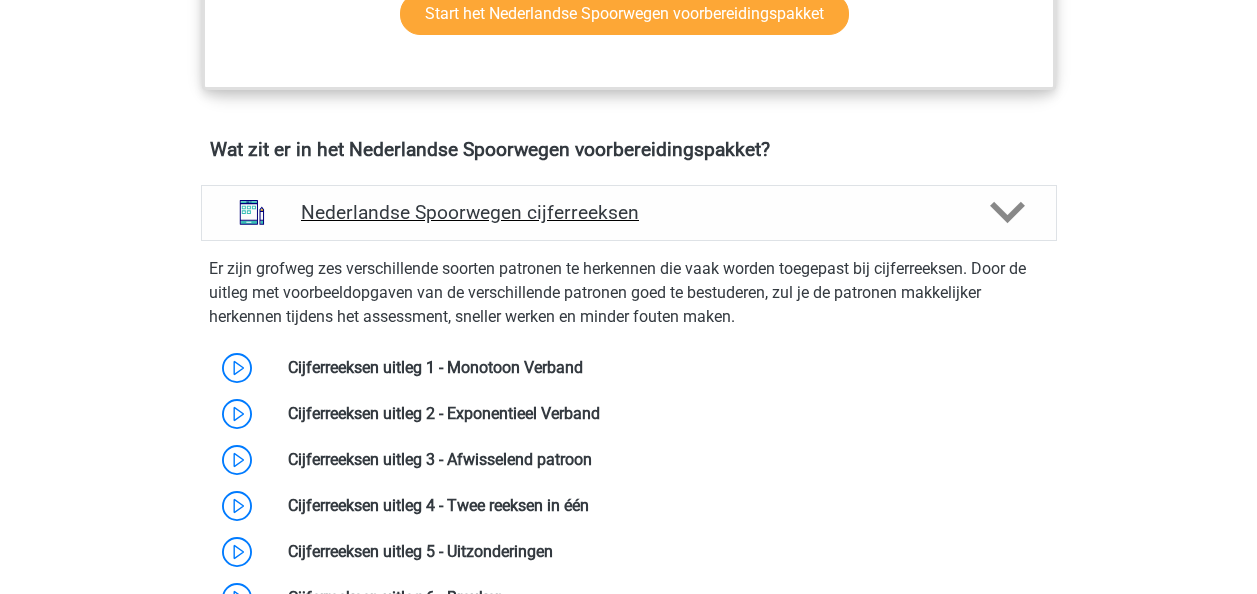 scroll, scrollTop: 1445, scrollLeft: 0, axis: vertical 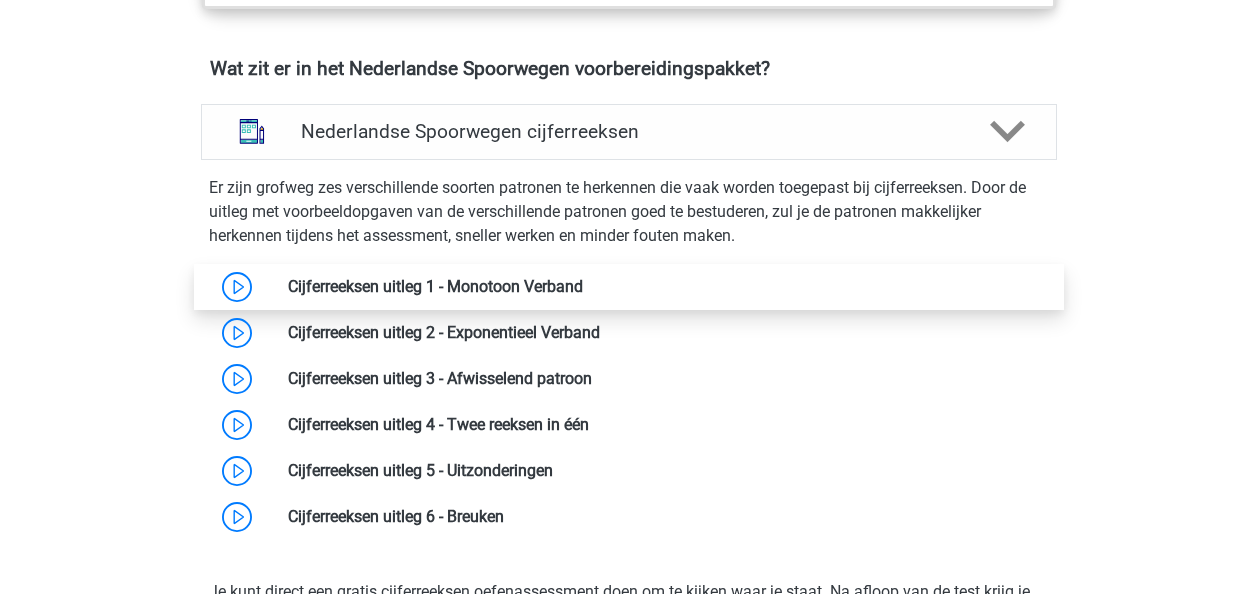 click at bounding box center [583, 286] 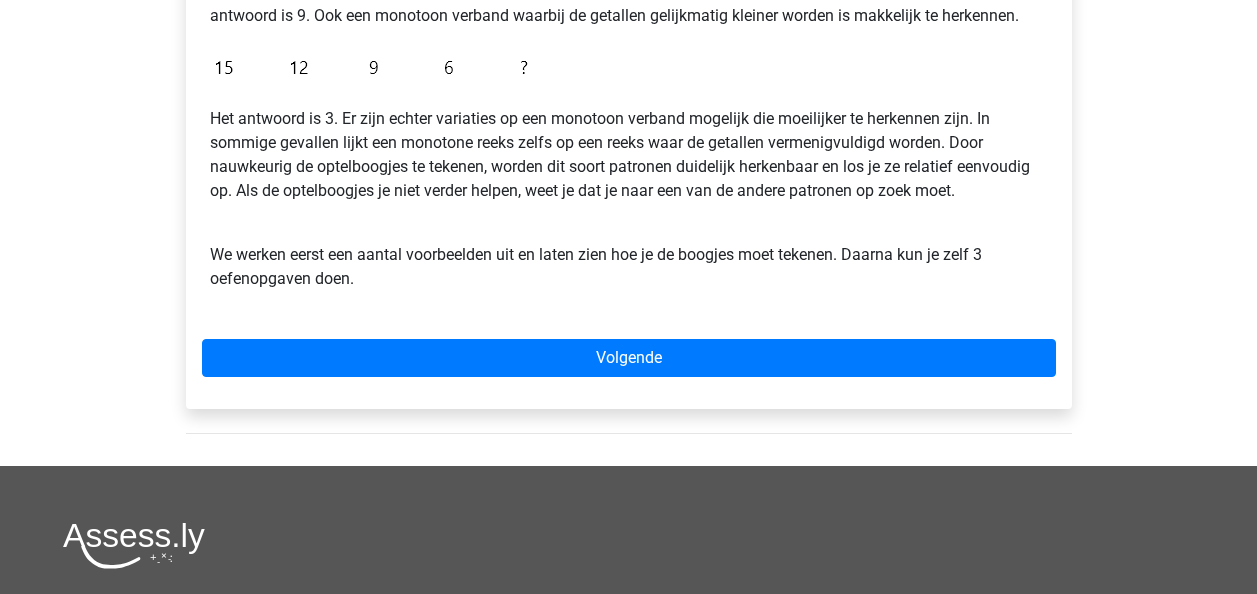 scroll, scrollTop: 594, scrollLeft: 0, axis: vertical 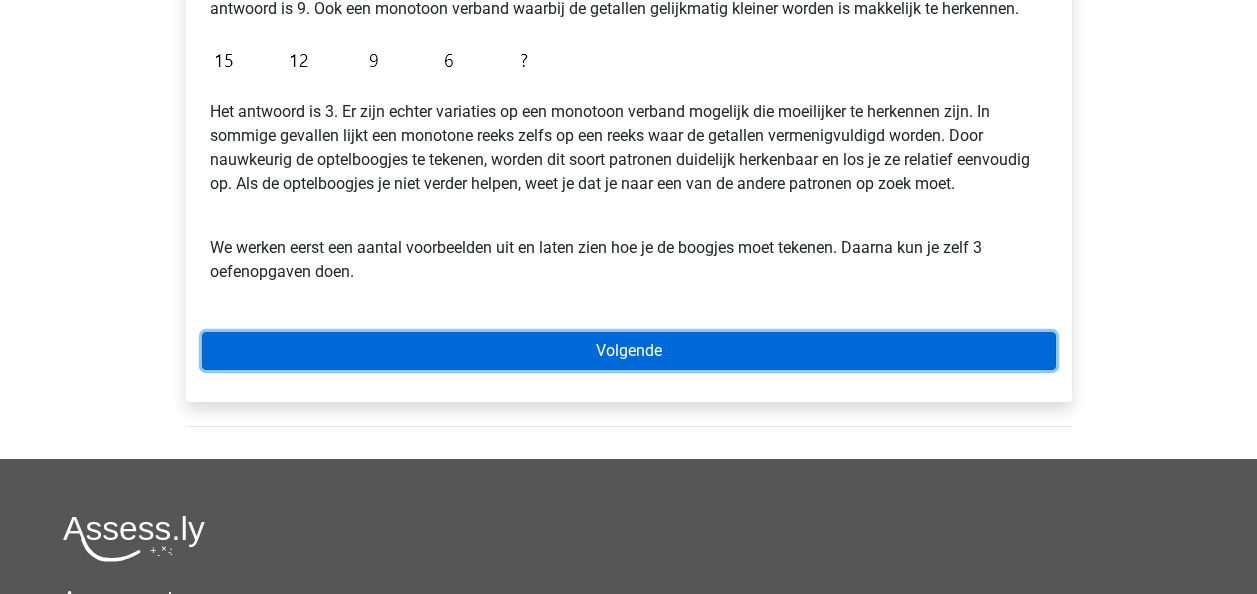 click on "Volgende" at bounding box center (629, 351) 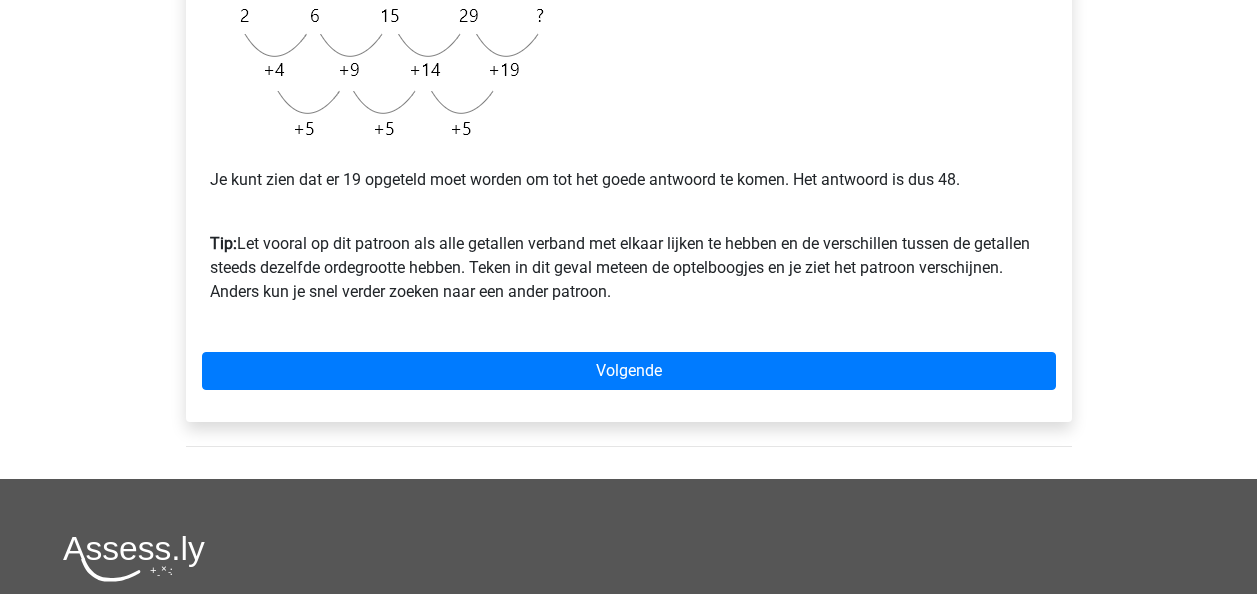 scroll, scrollTop: 596, scrollLeft: 0, axis: vertical 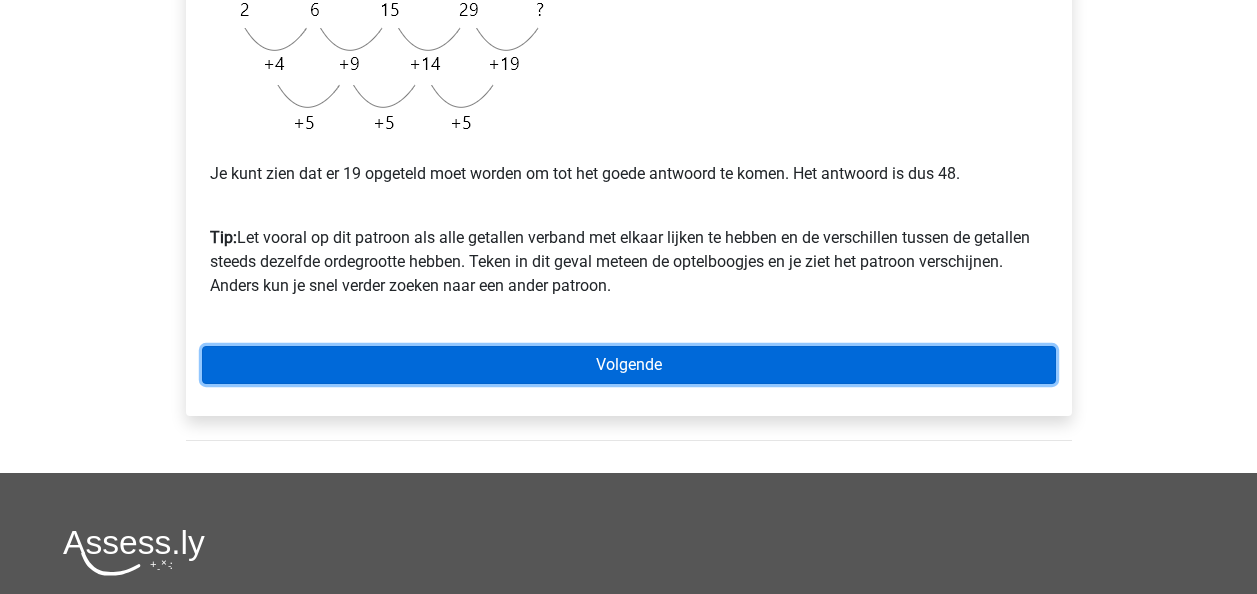 click on "Volgende" at bounding box center [629, 365] 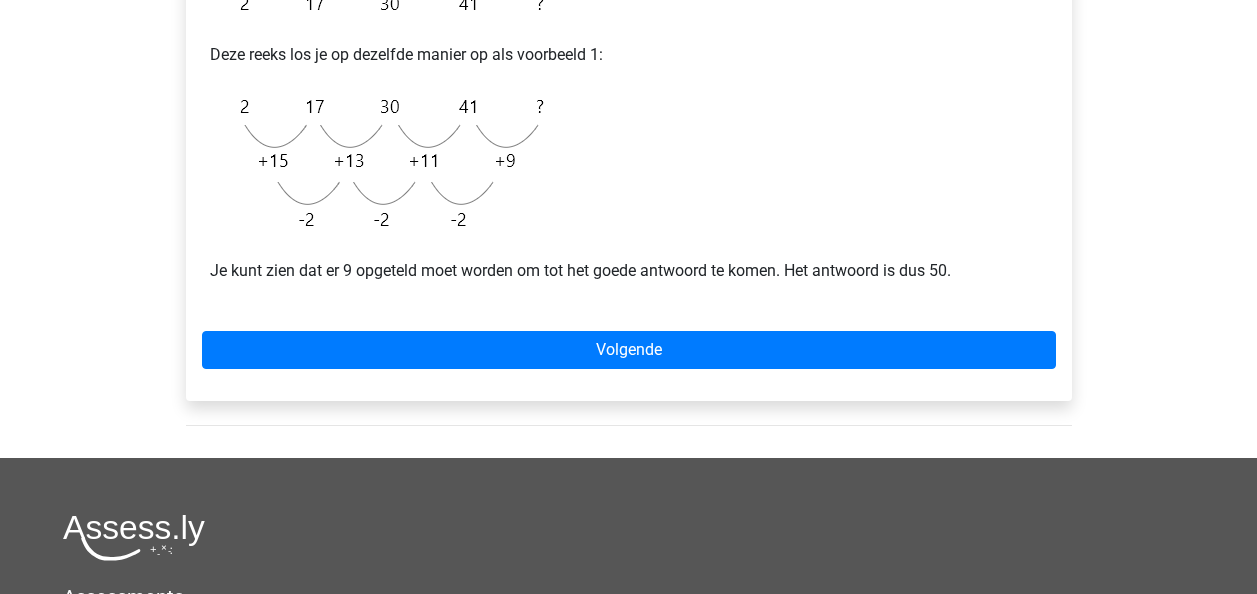 scroll, scrollTop: 460, scrollLeft: 0, axis: vertical 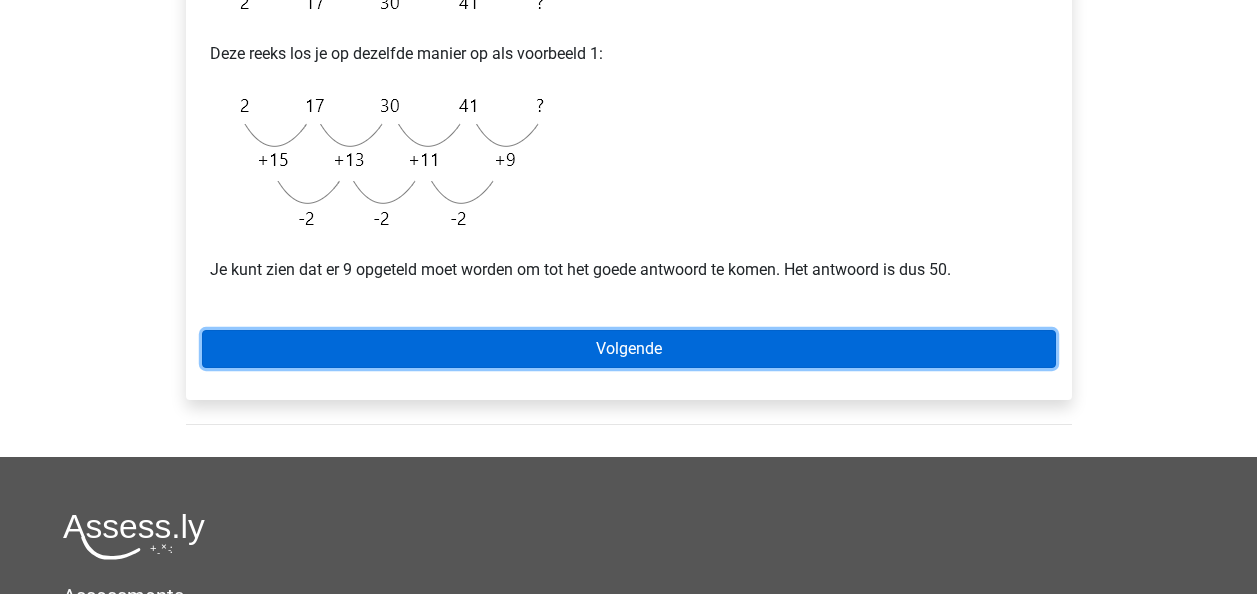 click on "Volgende" at bounding box center (629, 349) 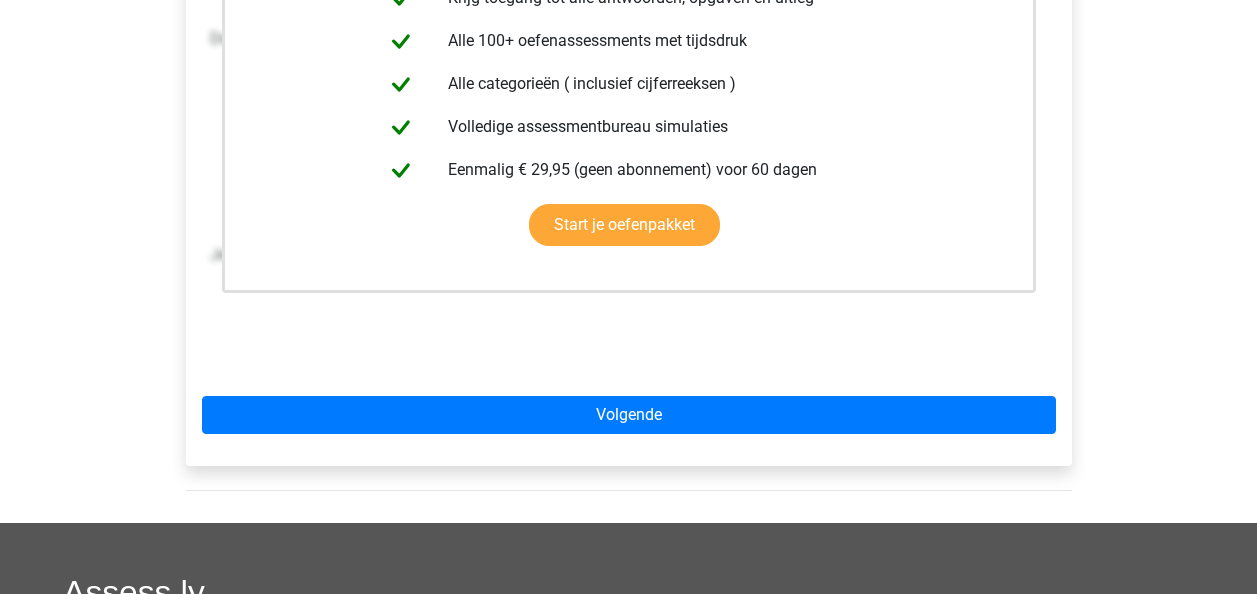 scroll, scrollTop: 511, scrollLeft: 0, axis: vertical 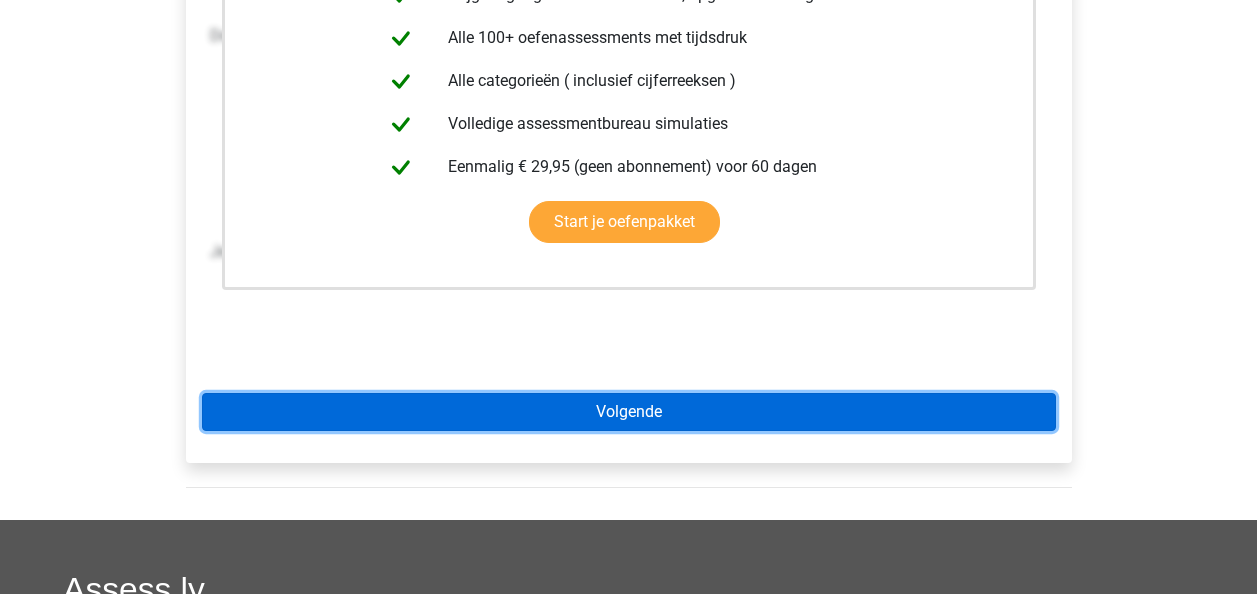 click on "Volgende" at bounding box center [629, 412] 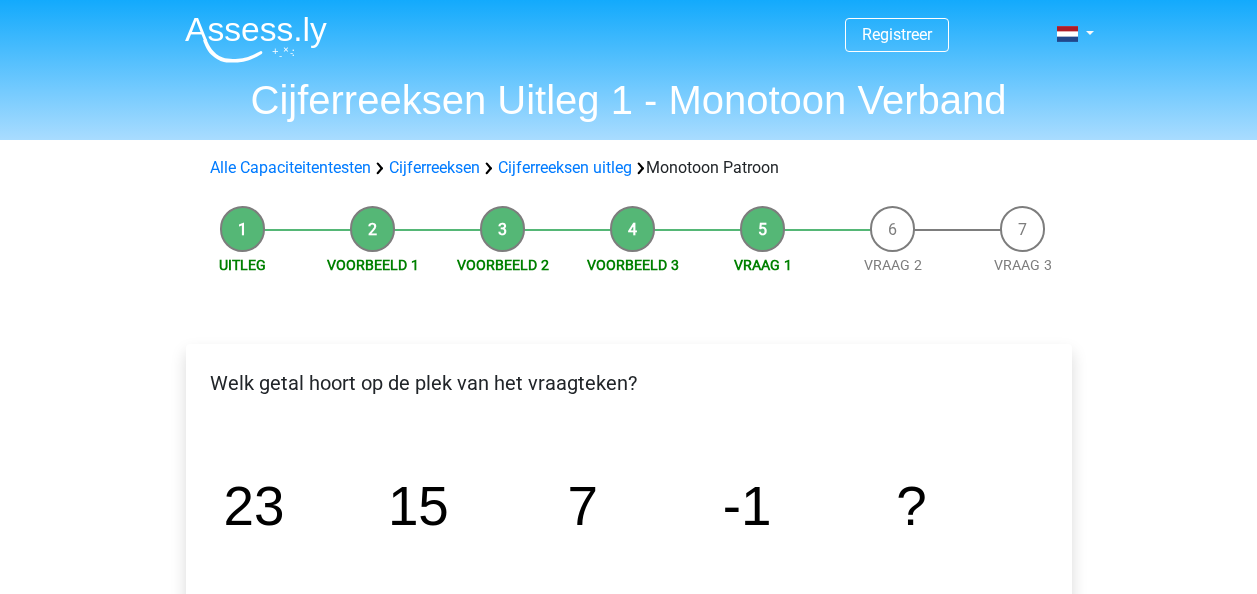 scroll, scrollTop: 0, scrollLeft: 0, axis: both 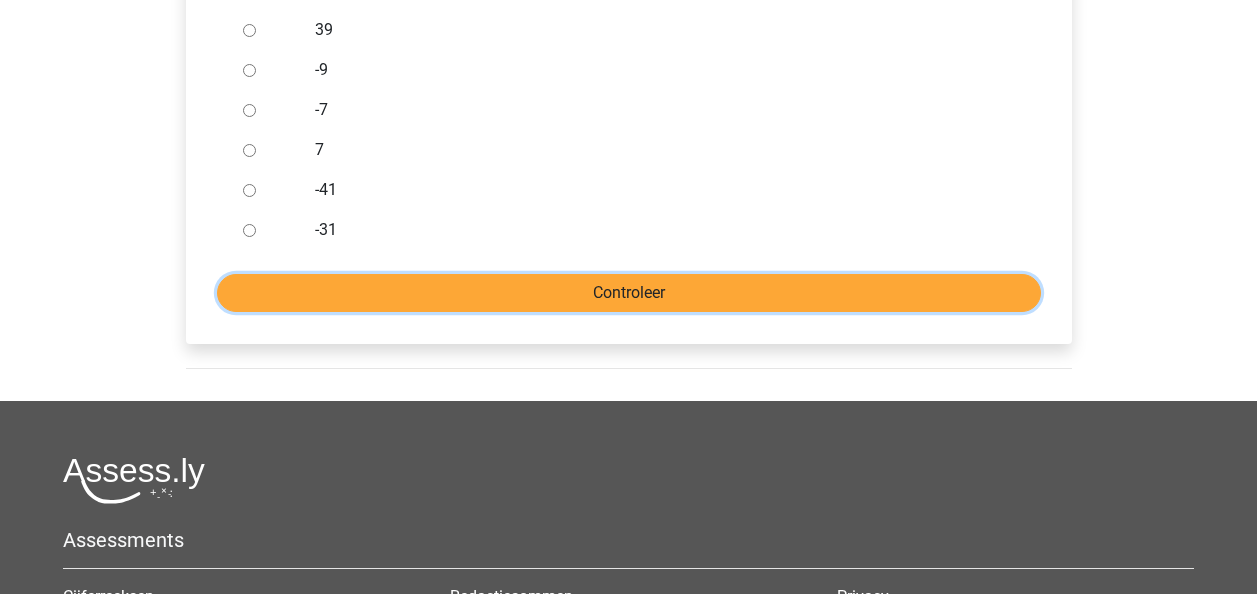 click on "Controleer" at bounding box center (629, 293) 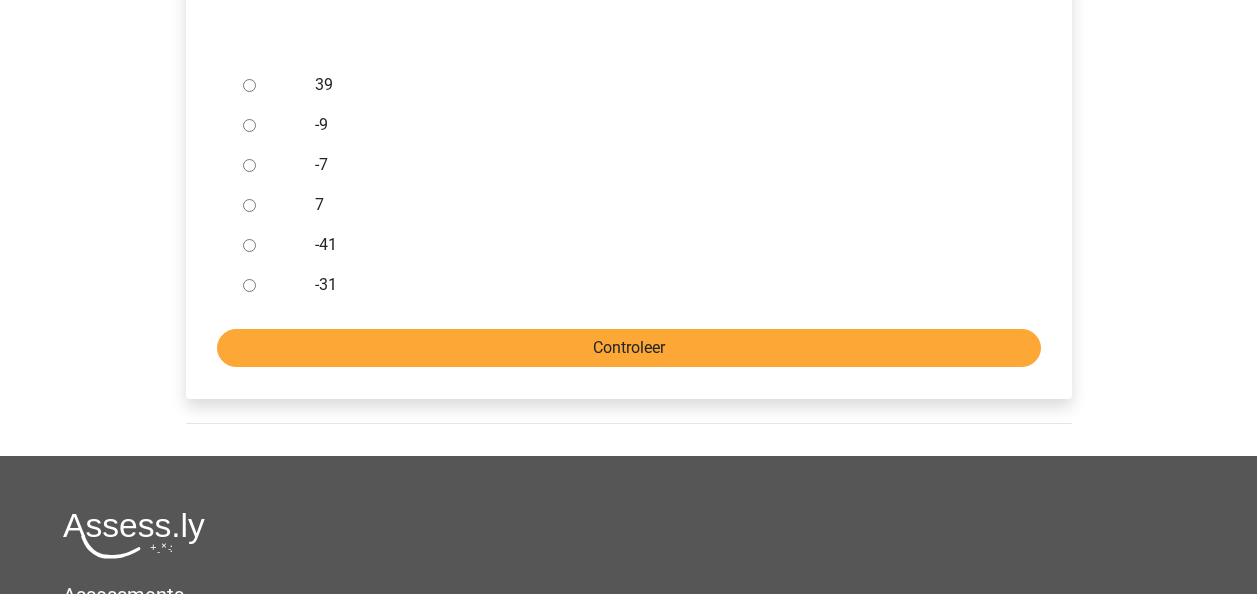 scroll, scrollTop: 563, scrollLeft: 0, axis: vertical 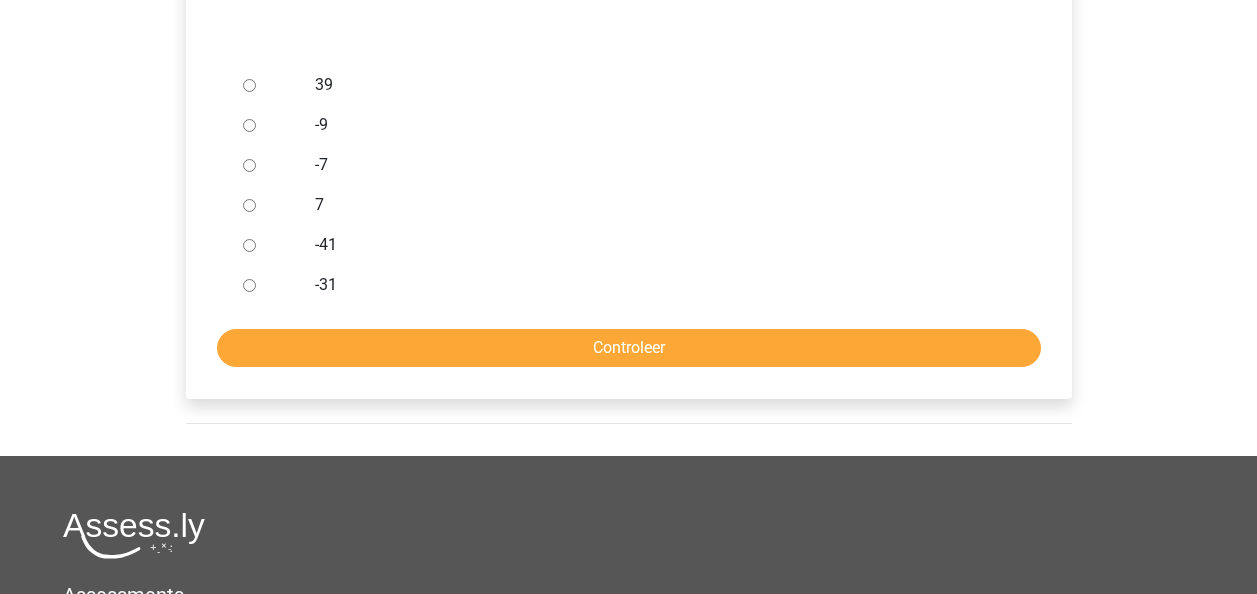 click on "-31" at bounding box center [661, 285] 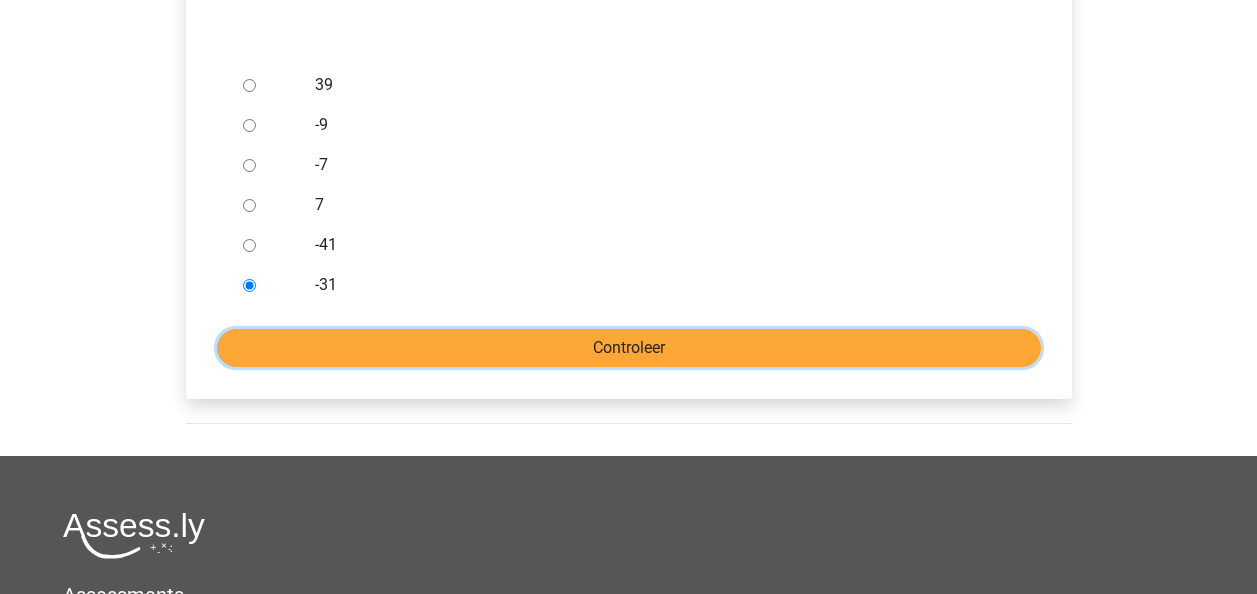 click on "Controleer" at bounding box center (629, 348) 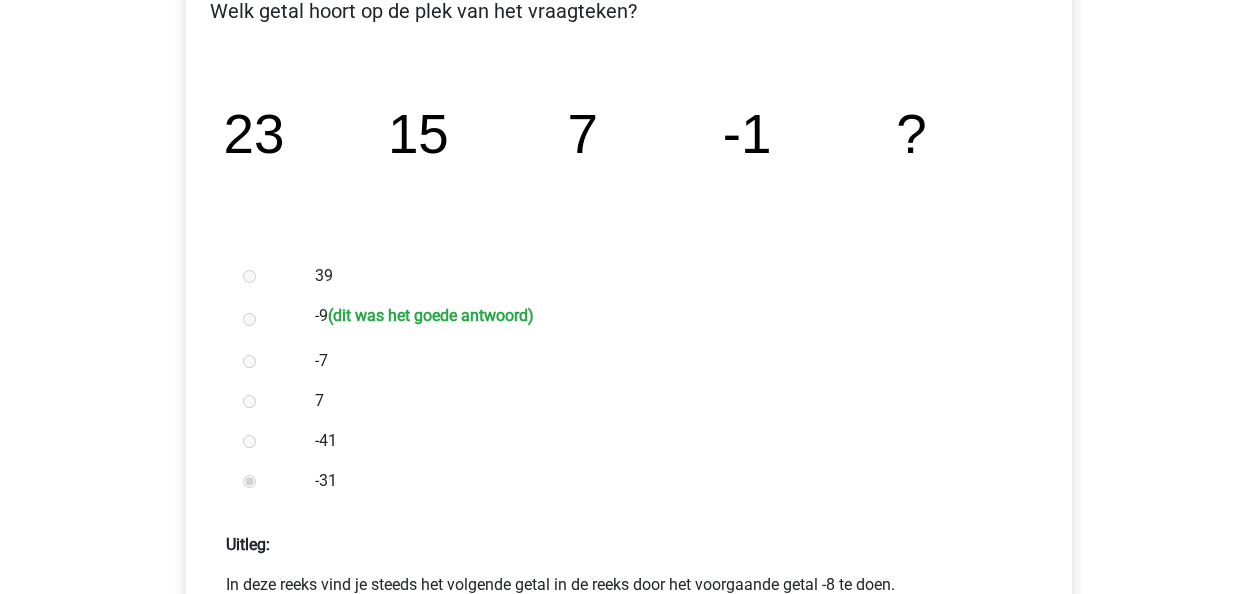 scroll, scrollTop: 0, scrollLeft: 0, axis: both 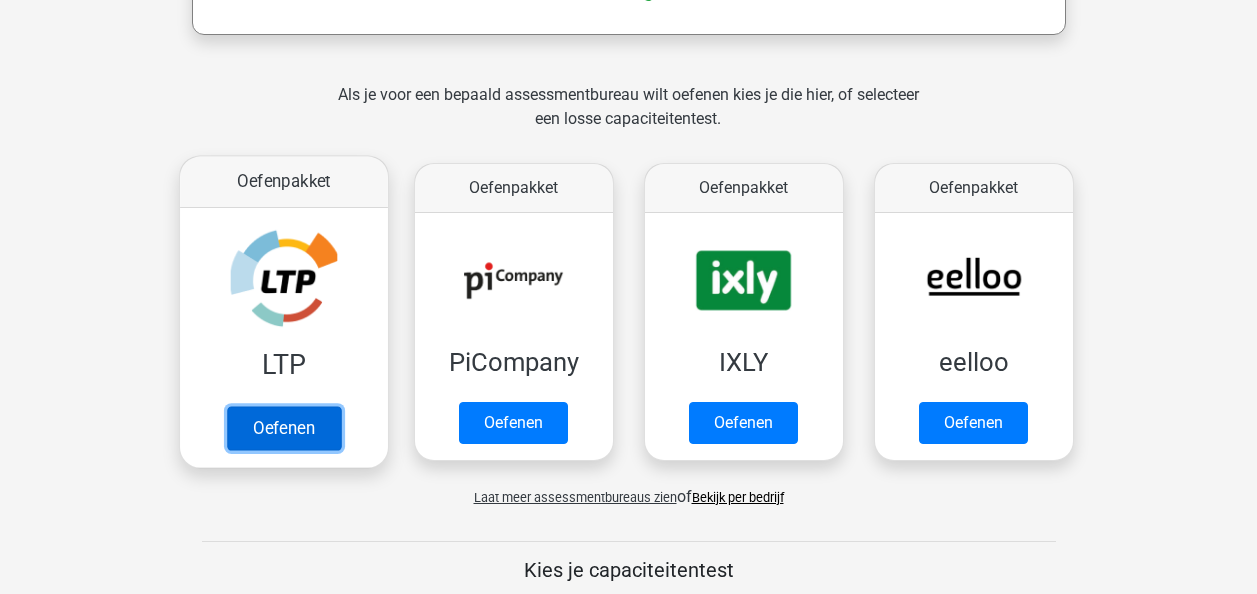 click on "Oefenen" at bounding box center (283, 428) 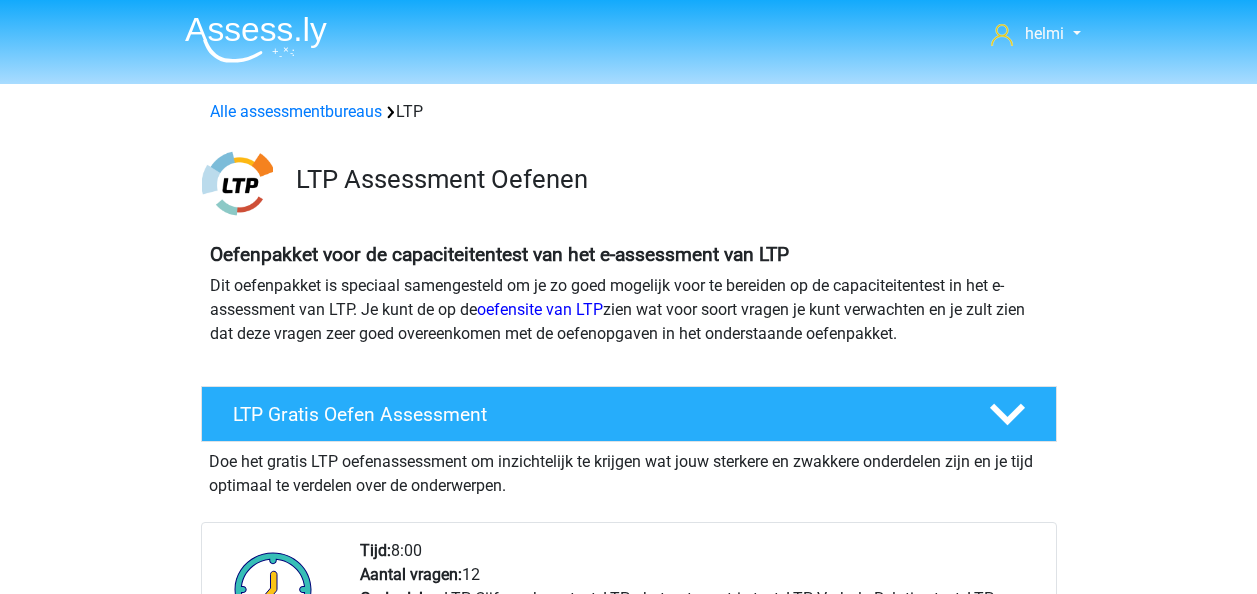 scroll, scrollTop: 0, scrollLeft: 0, axis: both 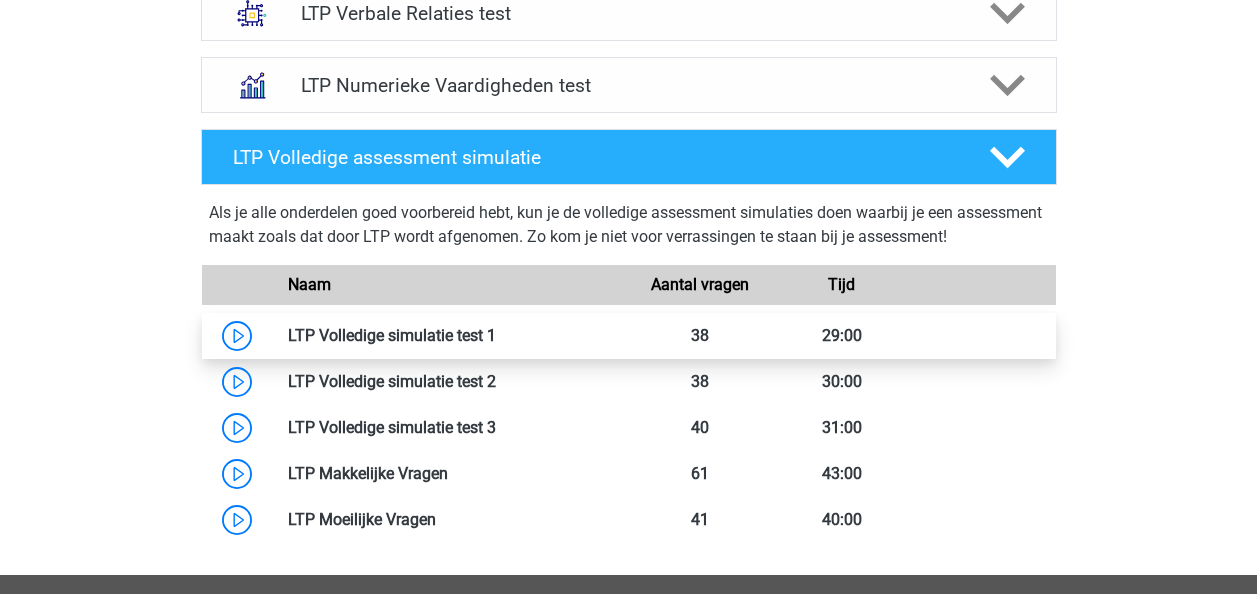 click at bounding box center (496, 335) 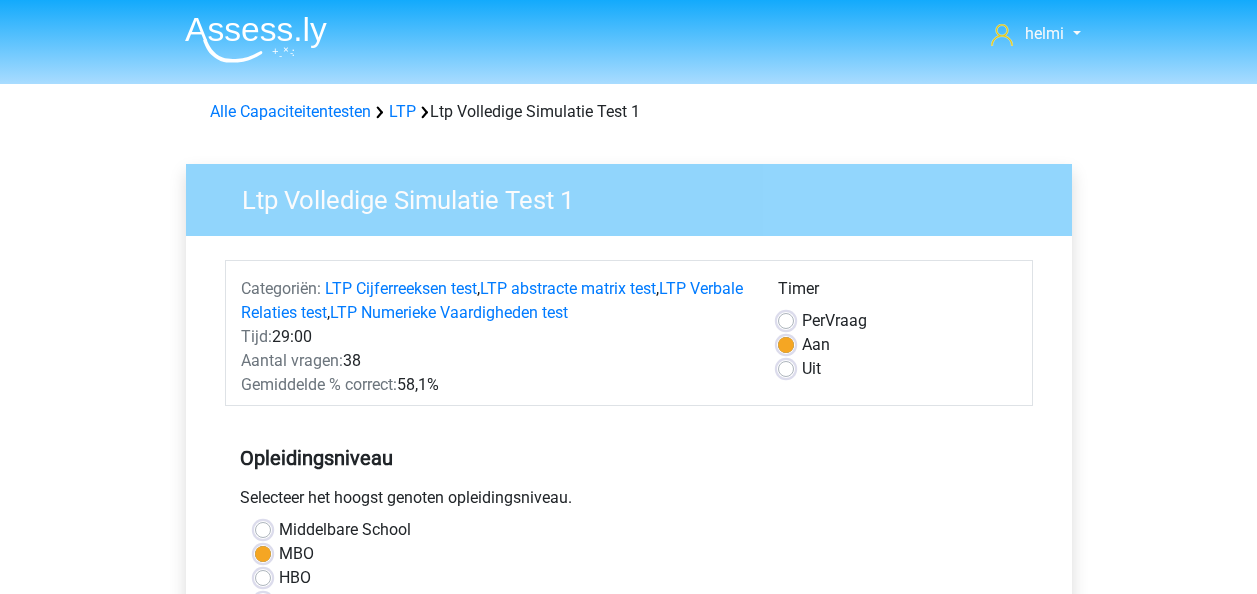 scroll, scrollTop: 0, scrollLeft: 0, axis: both 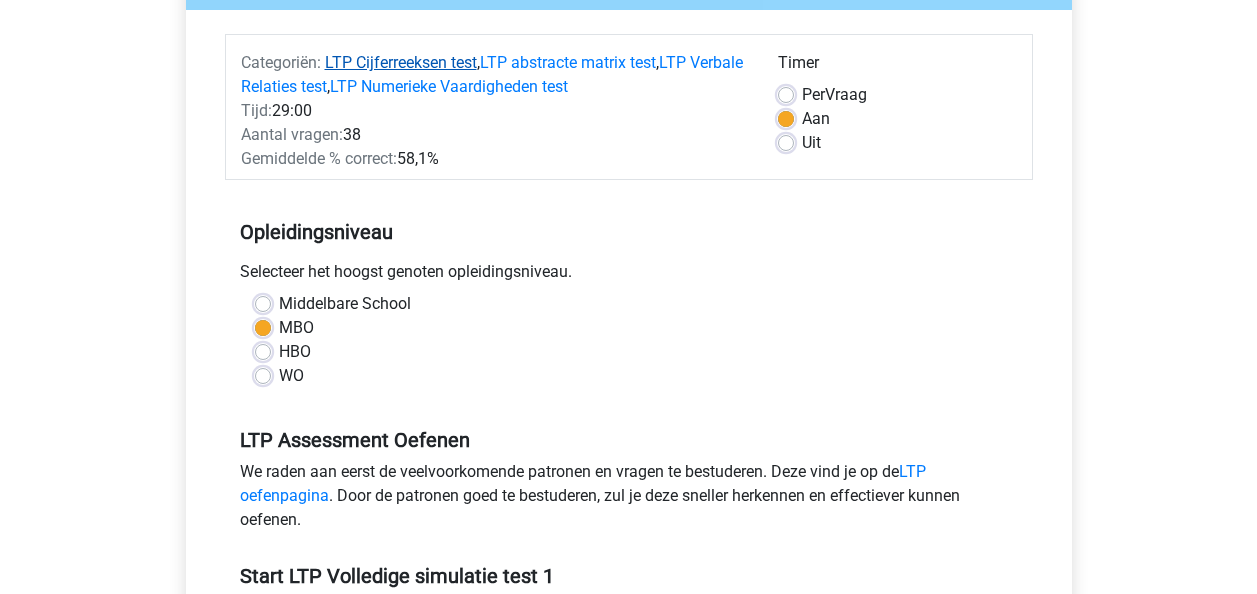 click on "LTP Cijferreeksen test" at bounding box center (401, 62) 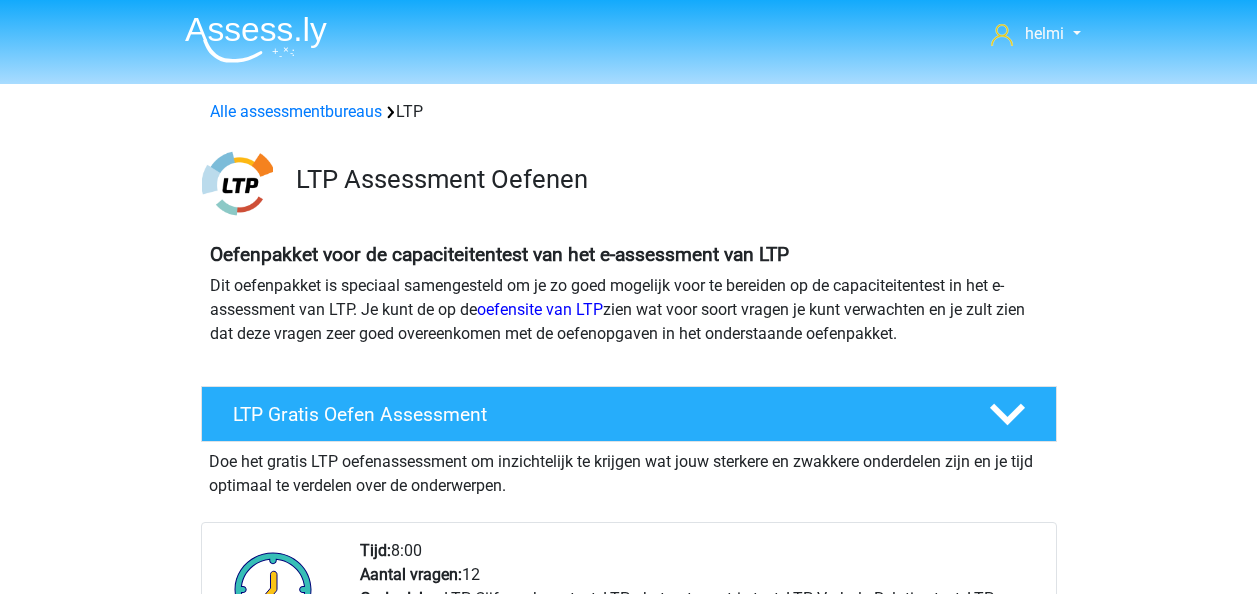 scroll, scrollTop: 845, scrollLeft: 0, axis: vertical 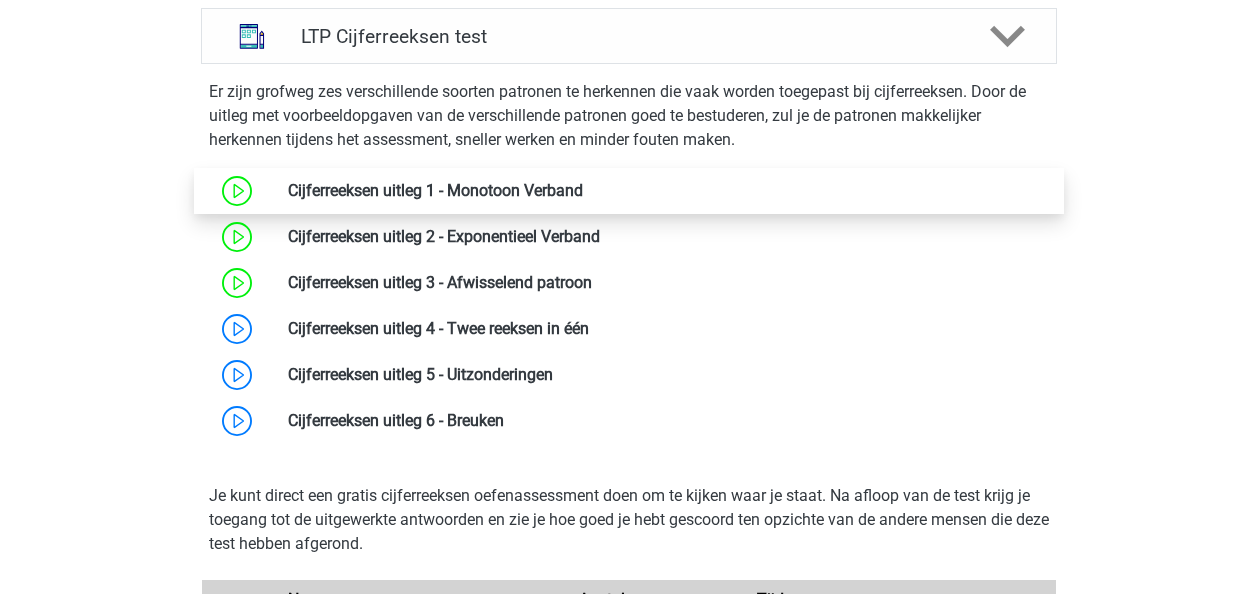 click at bounding box center [583, 190] 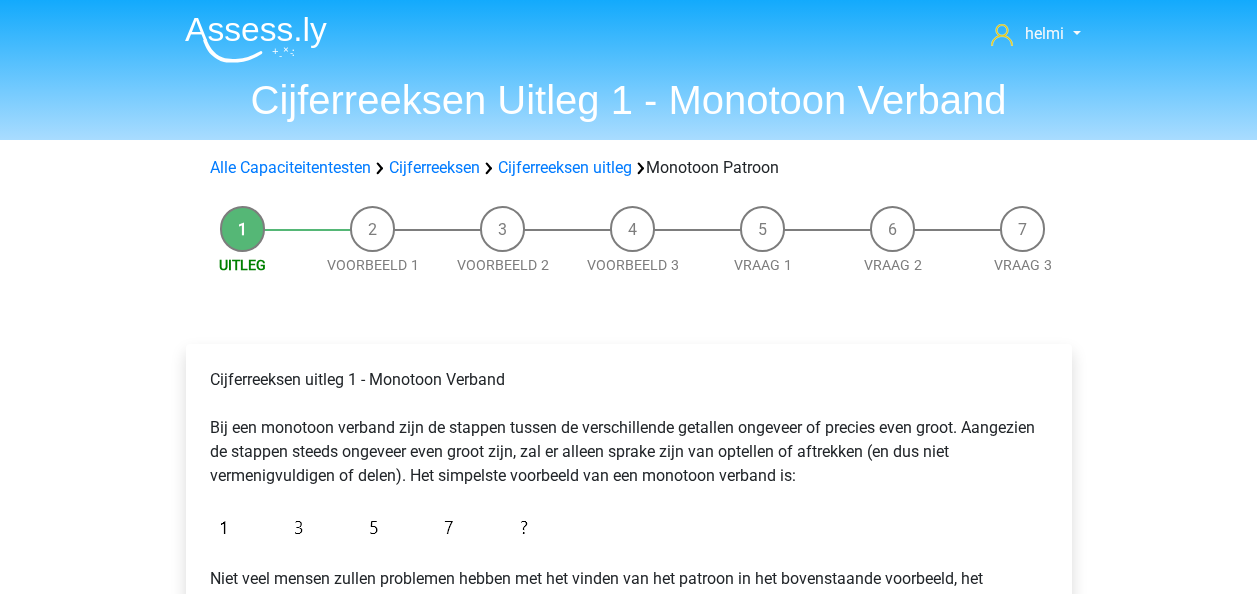 scroll, scrollTop: 0, scrollLeft: 0, axis: both 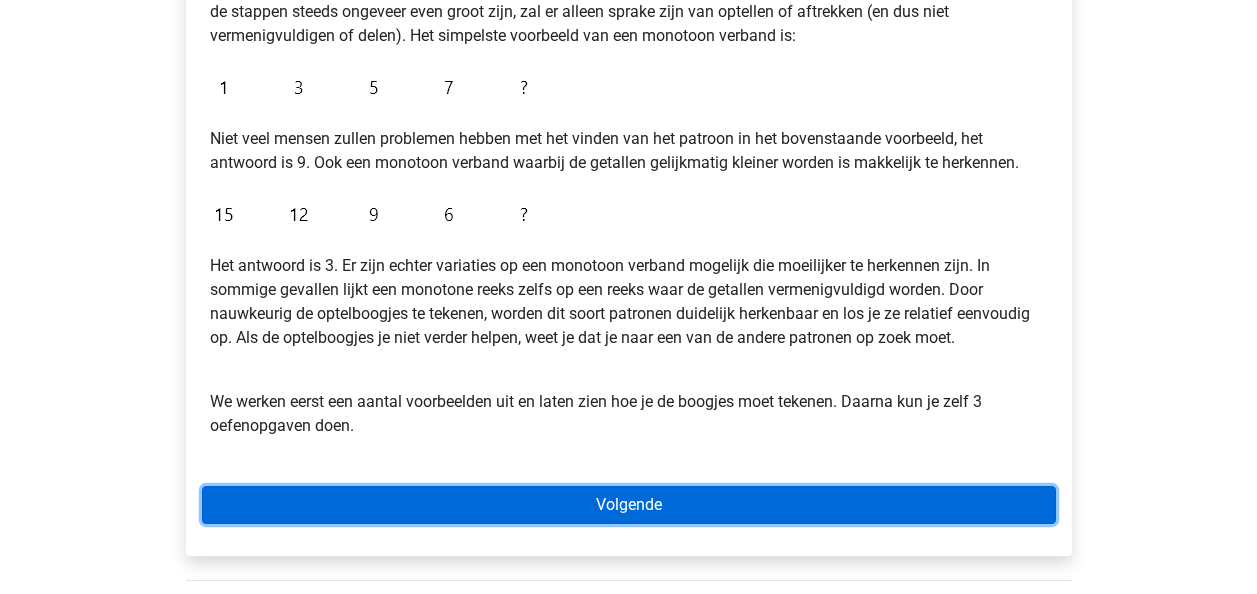 click on "Volgende" at bounding box center [629, 505] 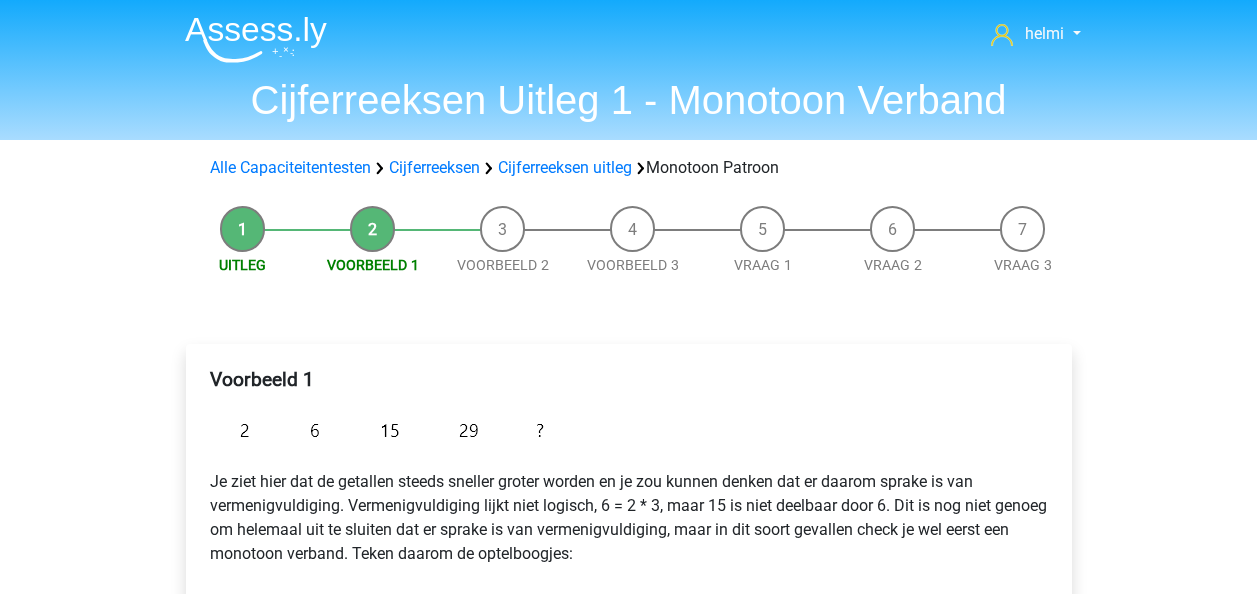 scroll, scrollTop: 0, scrollLeft: 0, axis: both 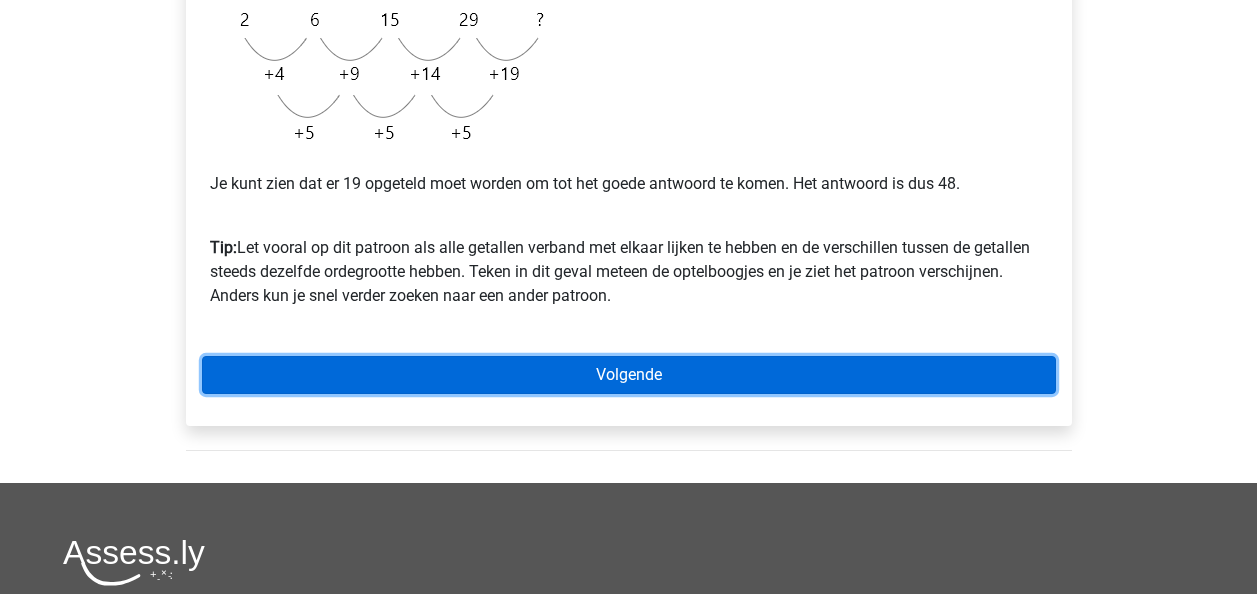 click on "Volgende" at bounding box center [629, 375] 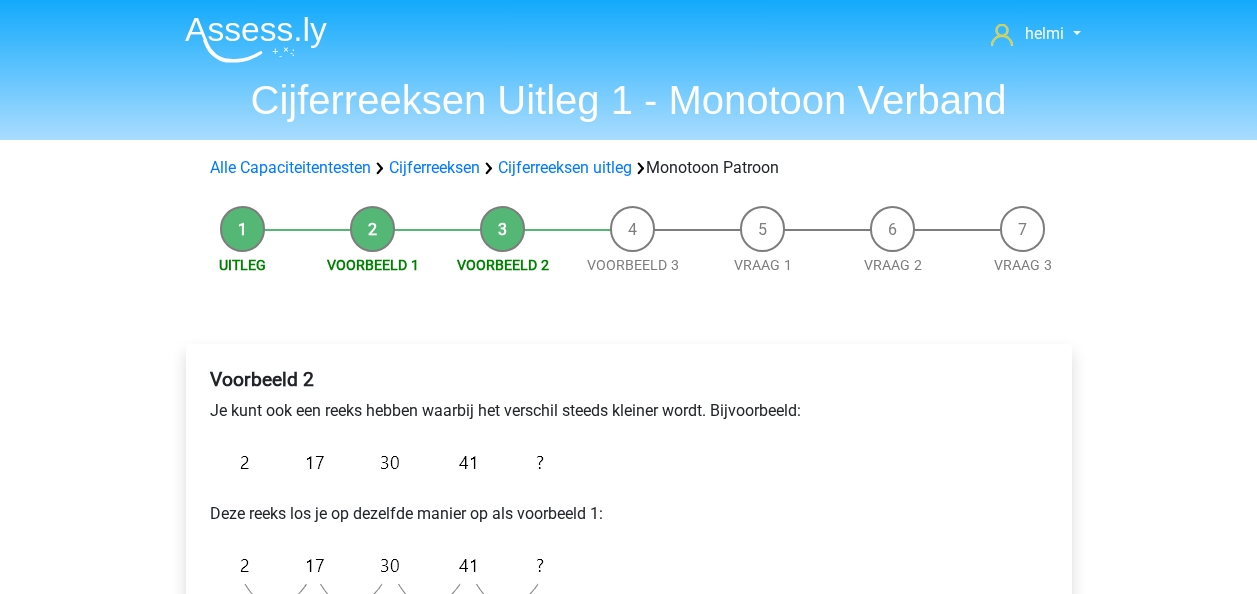 scroll, scrollTop: 0, scrollLeft: 0, axis: both 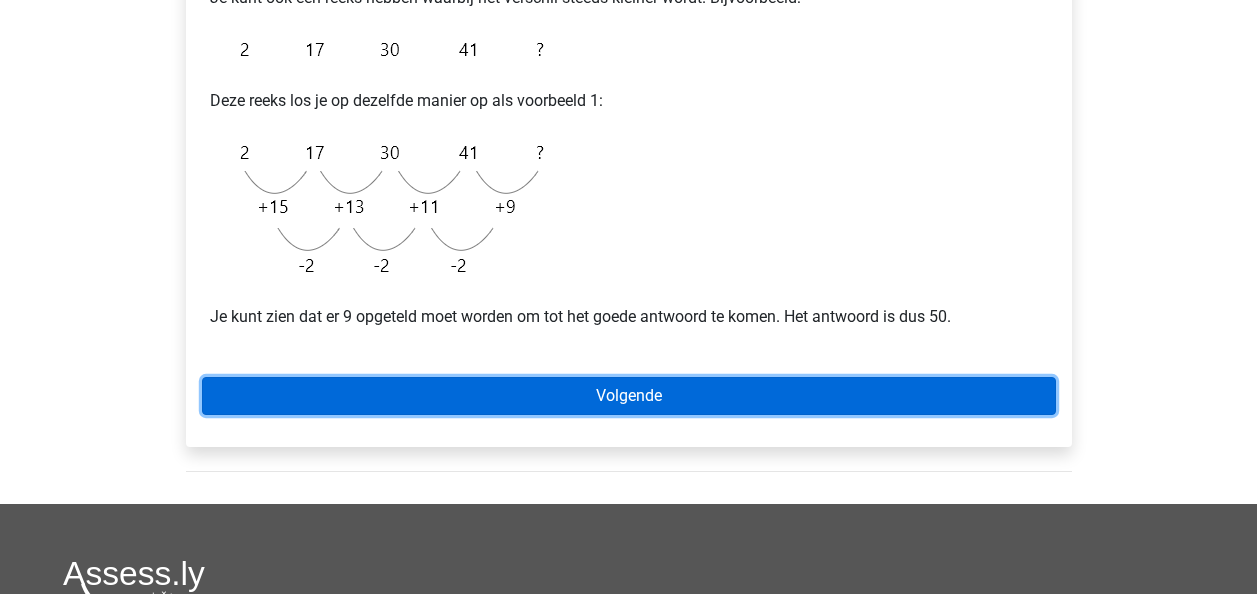 click on "Volgende" at bounding box center (629, 396) 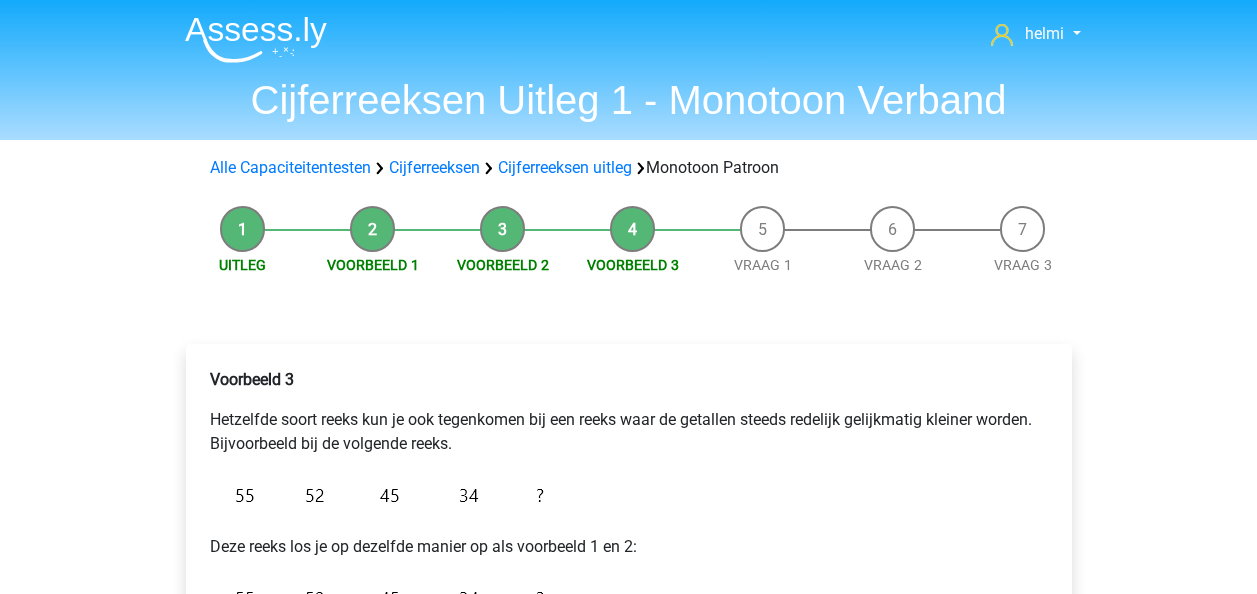 scroll, scrollTop: 0, scrollLeft: 0, axis: both 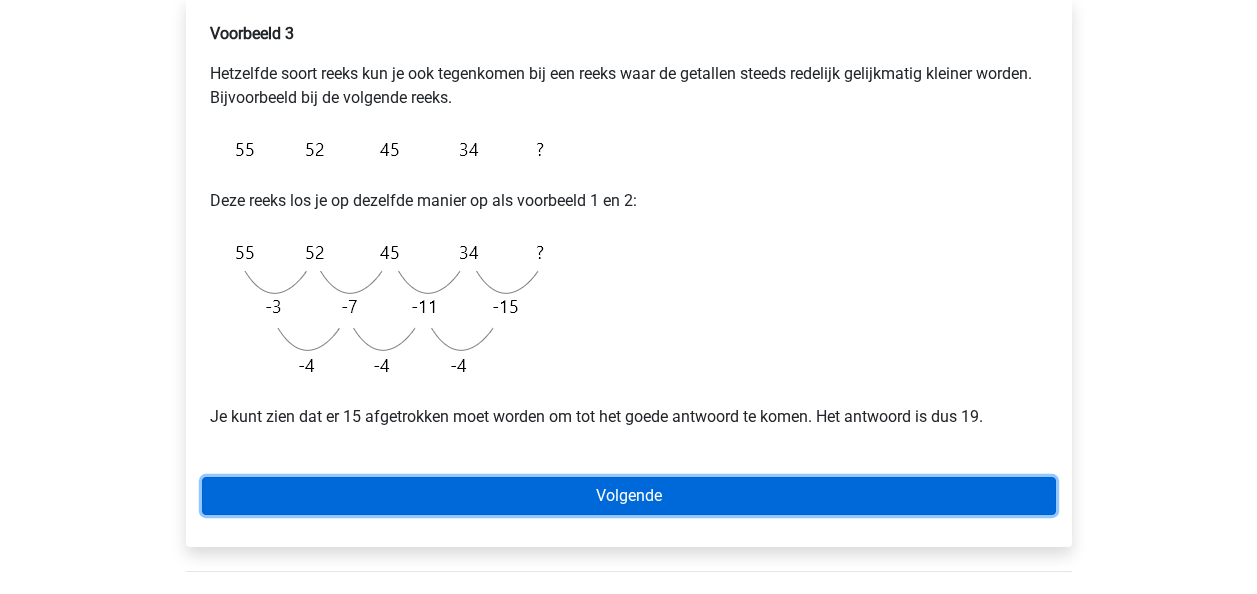 click on "Volgende" at bounding box center [629, 496] 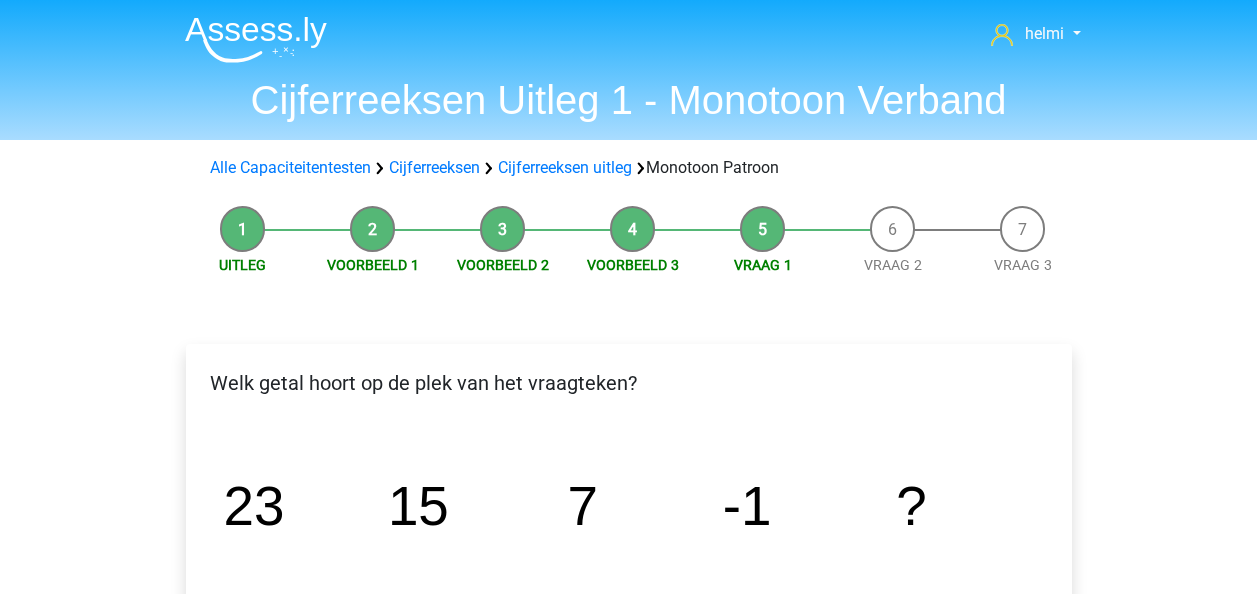 scroll, scrollTop: 0, scrollLeft: 0, axis: both 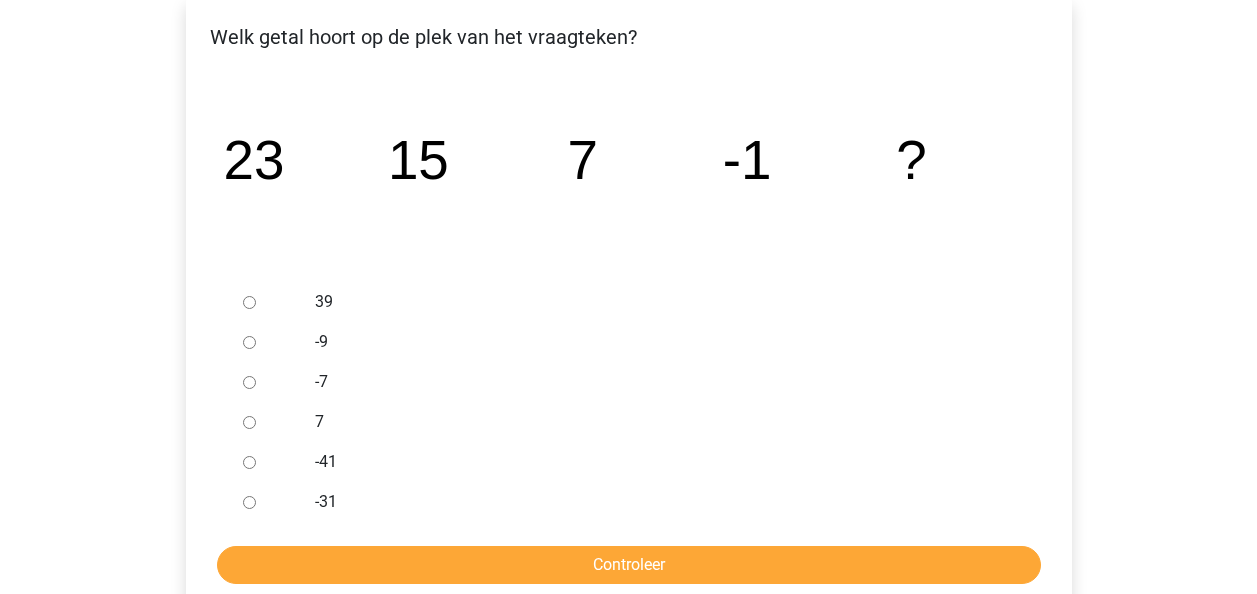 click at bounding box center [268, 342] 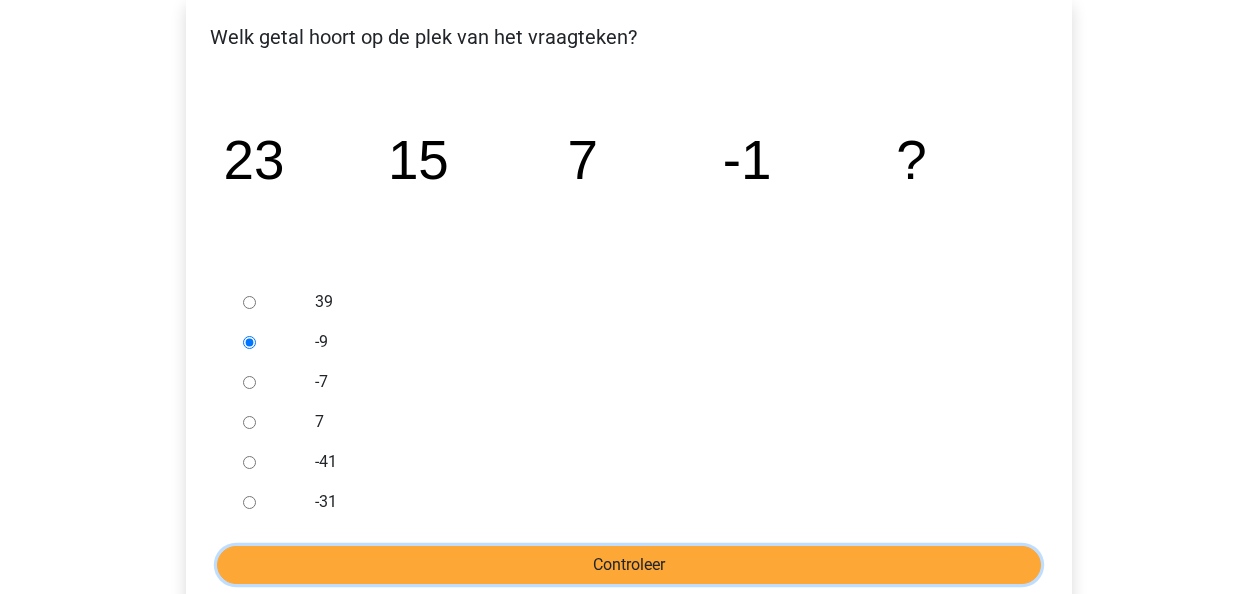 click on "Controleer" at bounding box center [629, 565] 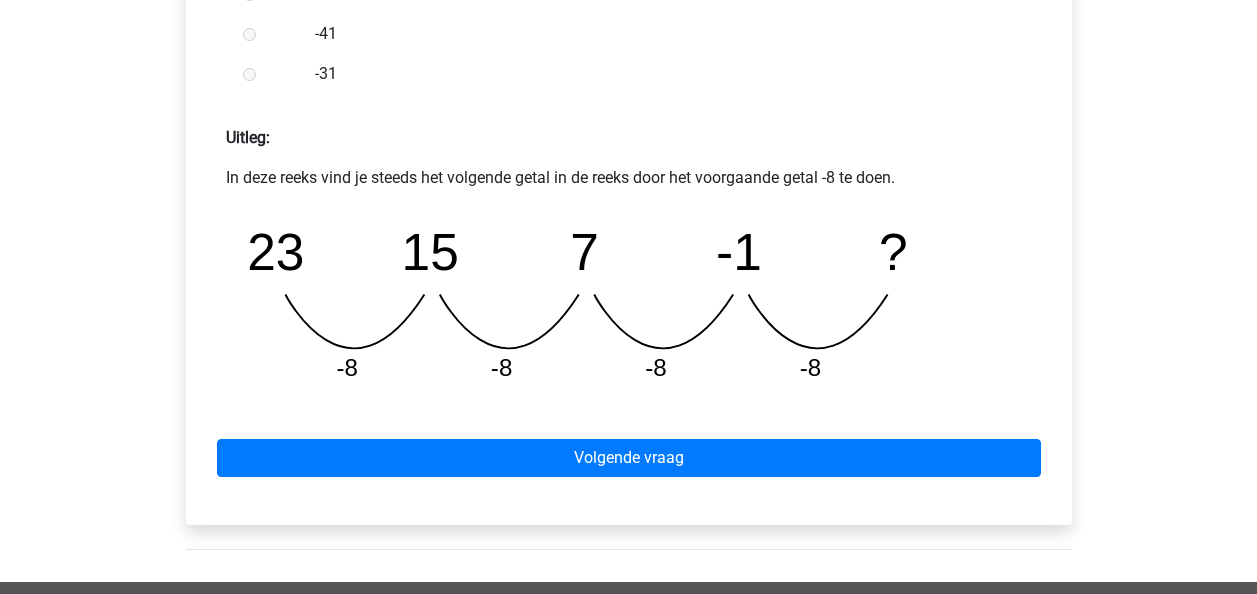 scroll, scrollTop: 808, scrollLeft: 0, axis: vertical 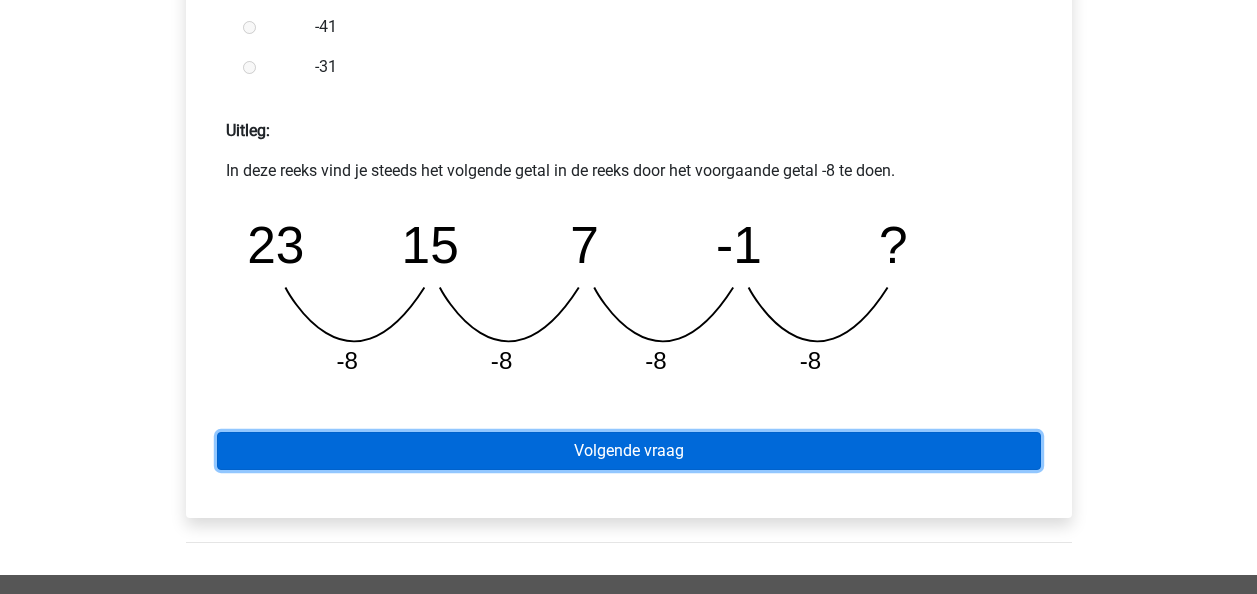 click on "Volgende vraag" at bounding box center (629, 451) 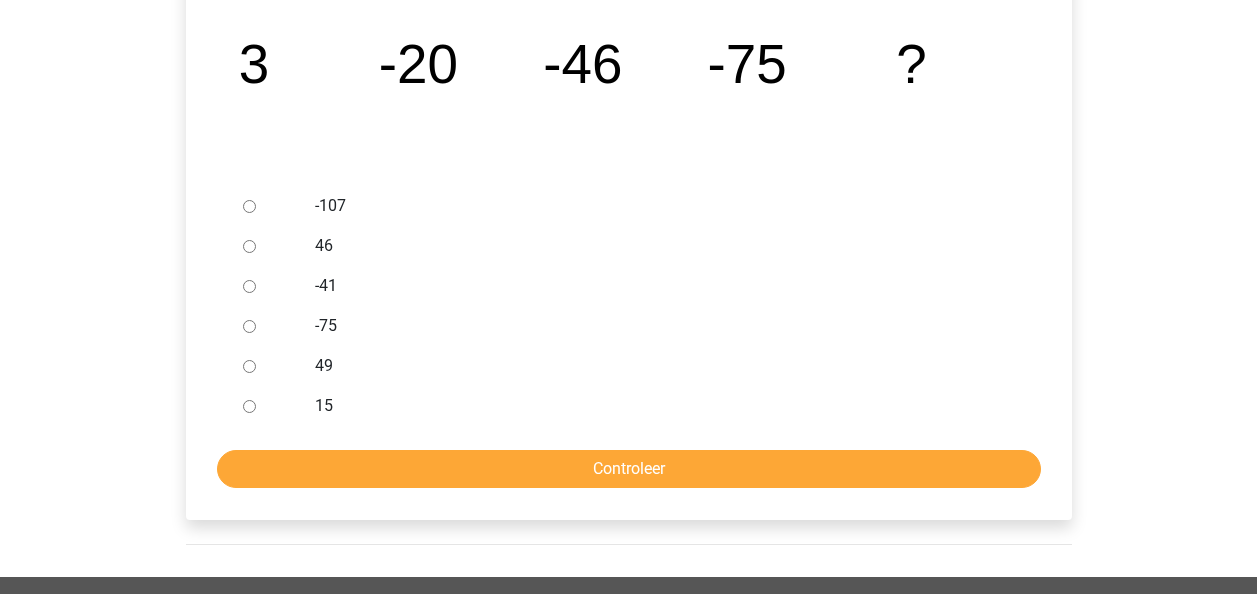 scroll, scrollTop: 389, scrollLeft: 0, axis: vertical 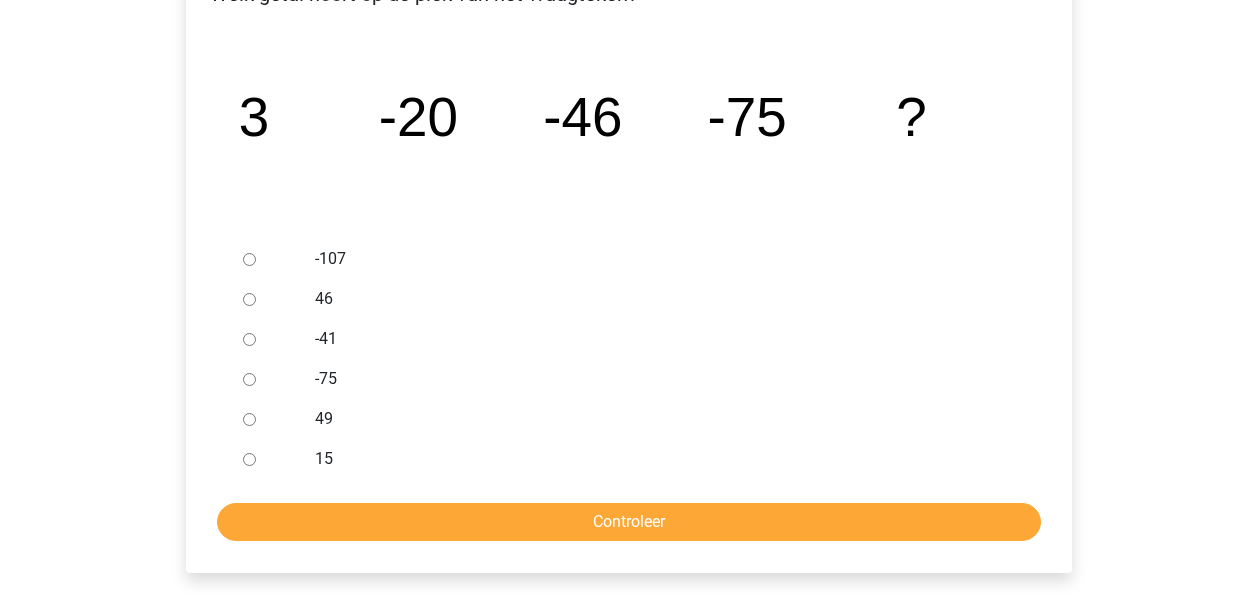 click on "-41" at bounding box center (249, 339) 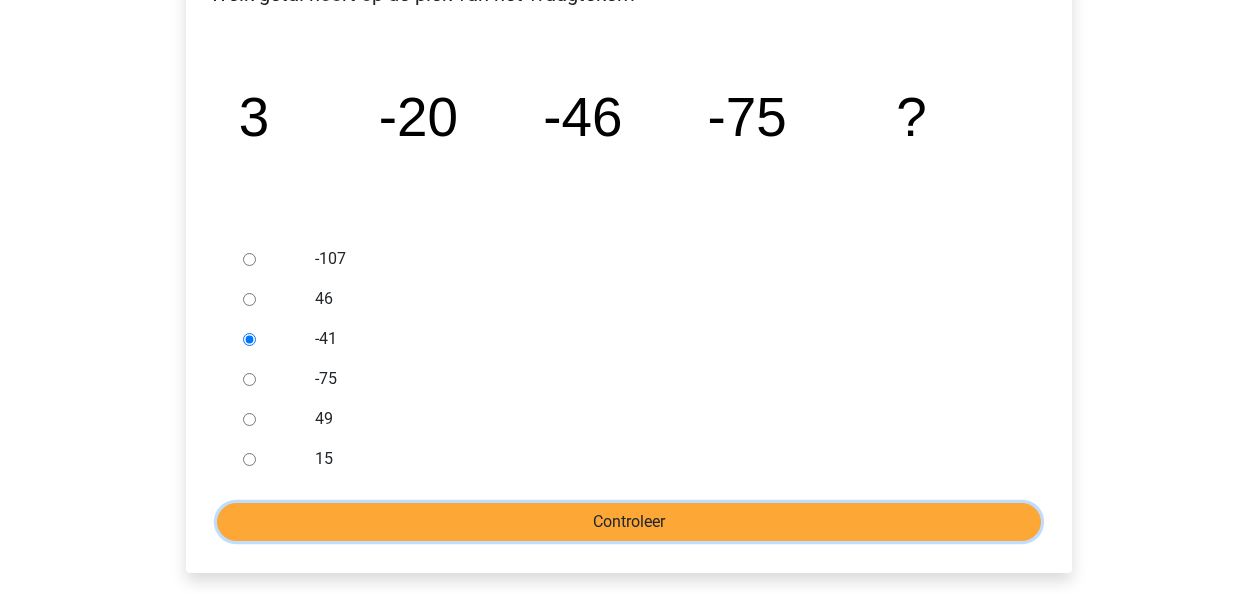 click on "Controleer" at bounding box center (629, 522) 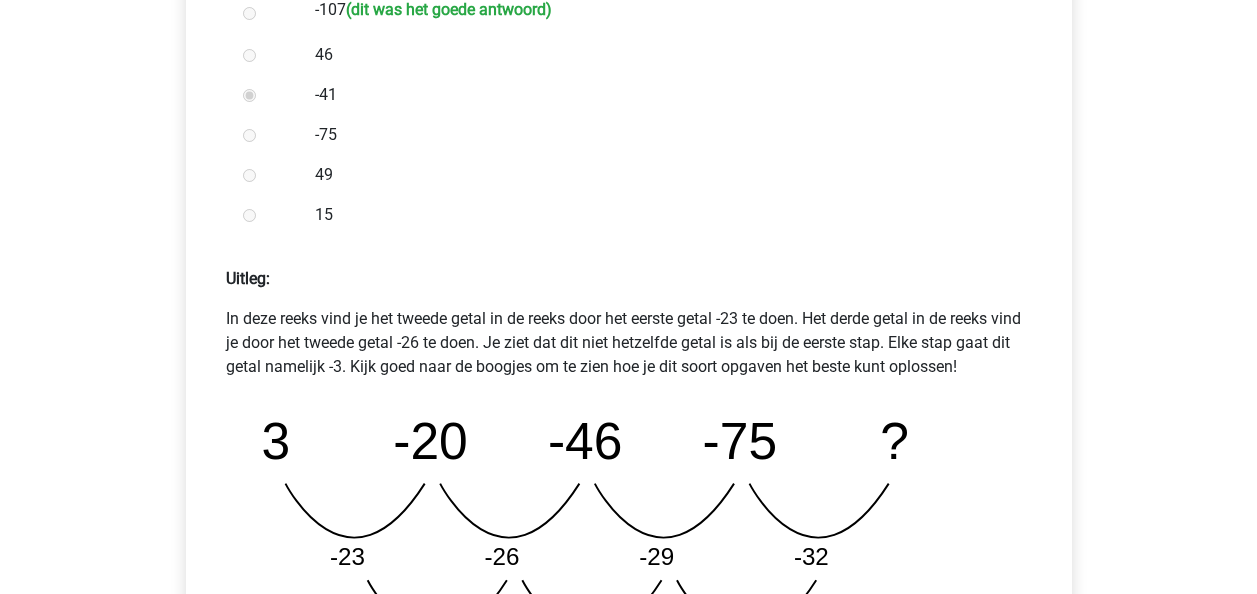 click on "-75" at bounding box center [661, 135] 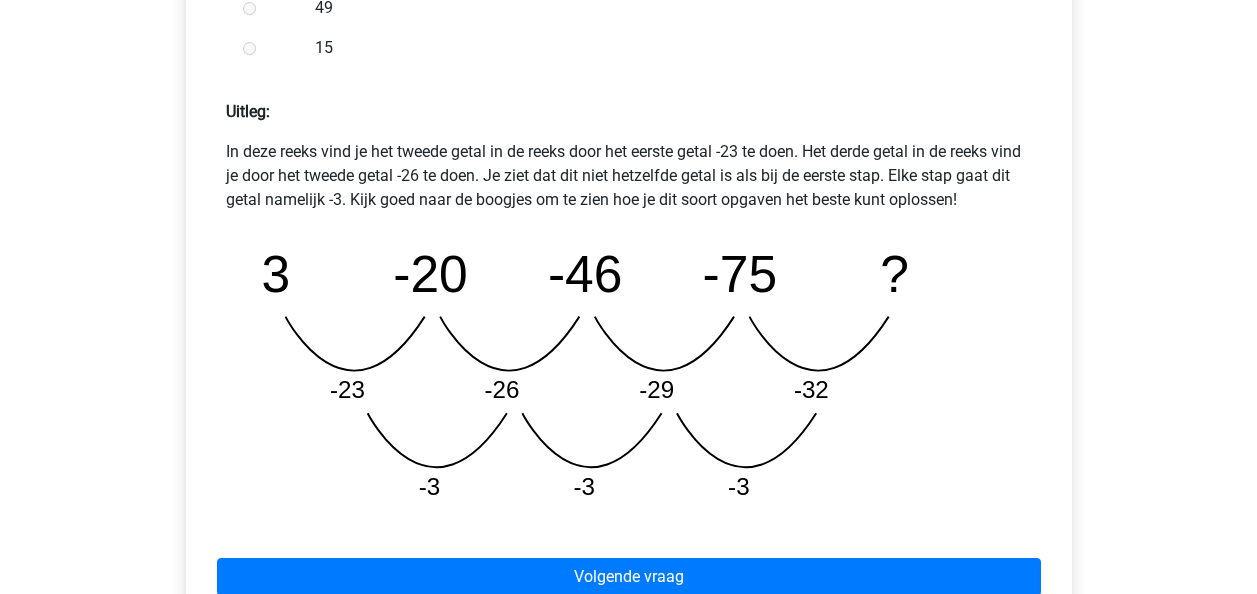 scroll, scrollTop: 824, scrollLeft: 0, axis: vertical 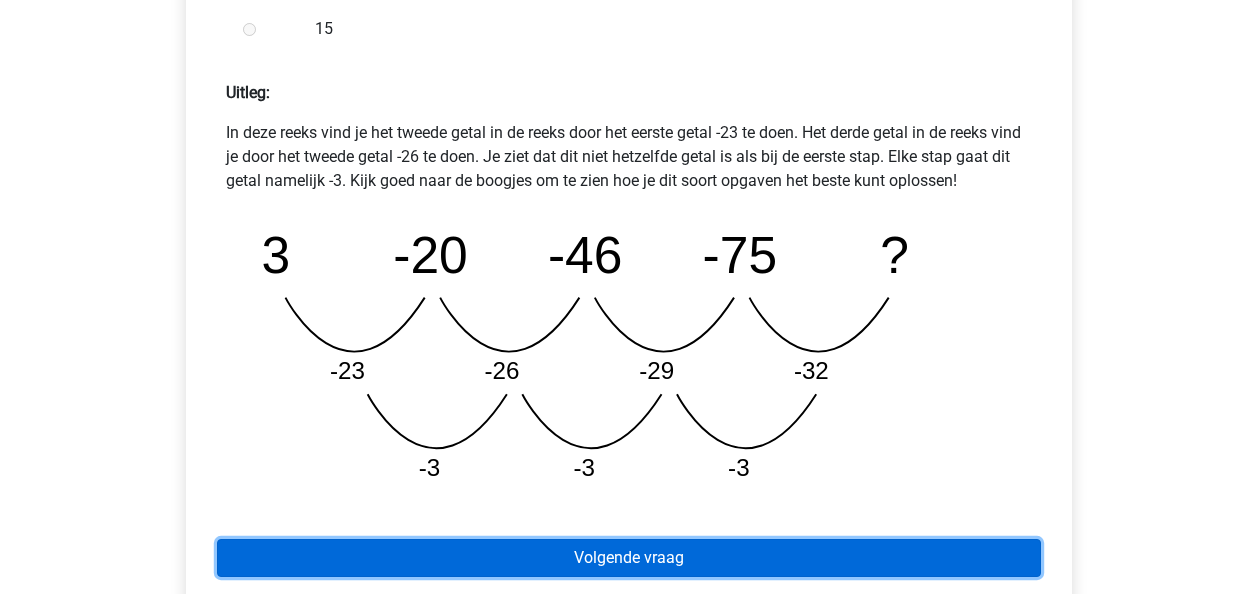 click on "Volgende vraag" at bounding box center (629, 558) 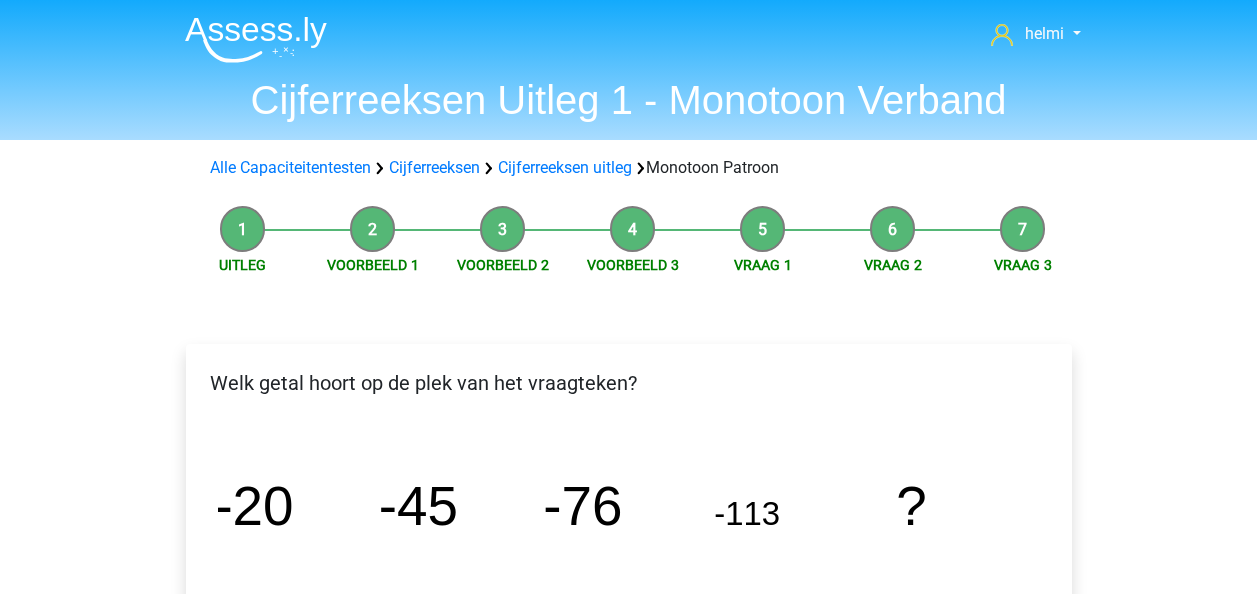 scroll, scrollTop: 0, scrollLeft: 0, axis: both 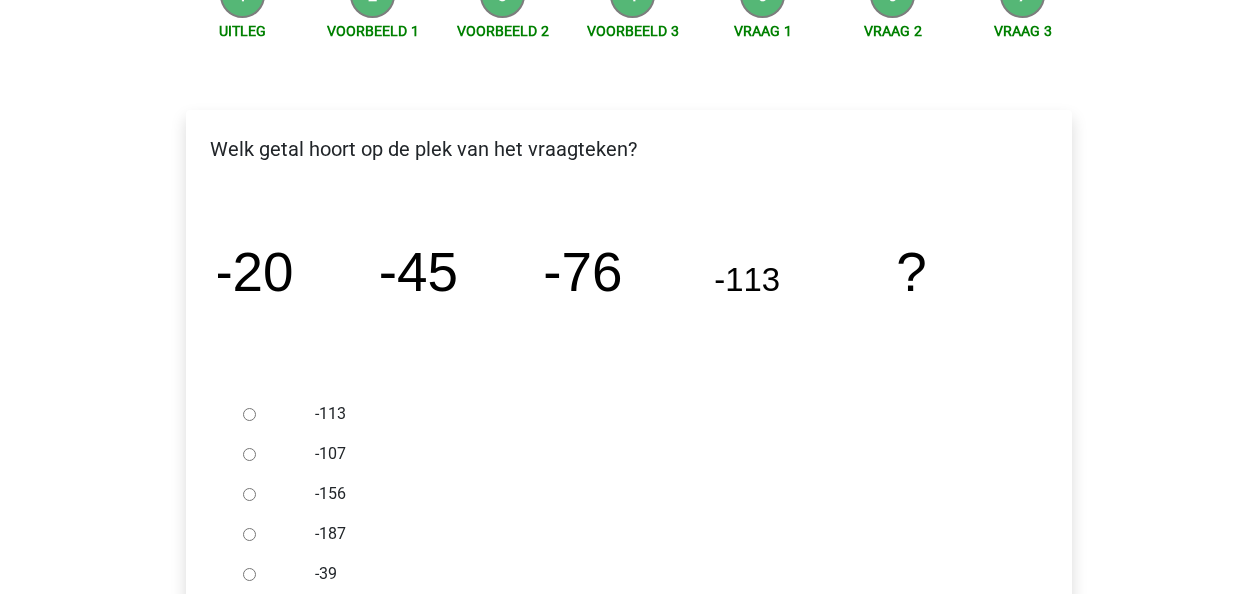 click on "image/svg+xml
-20
-45
-76
-113
?" 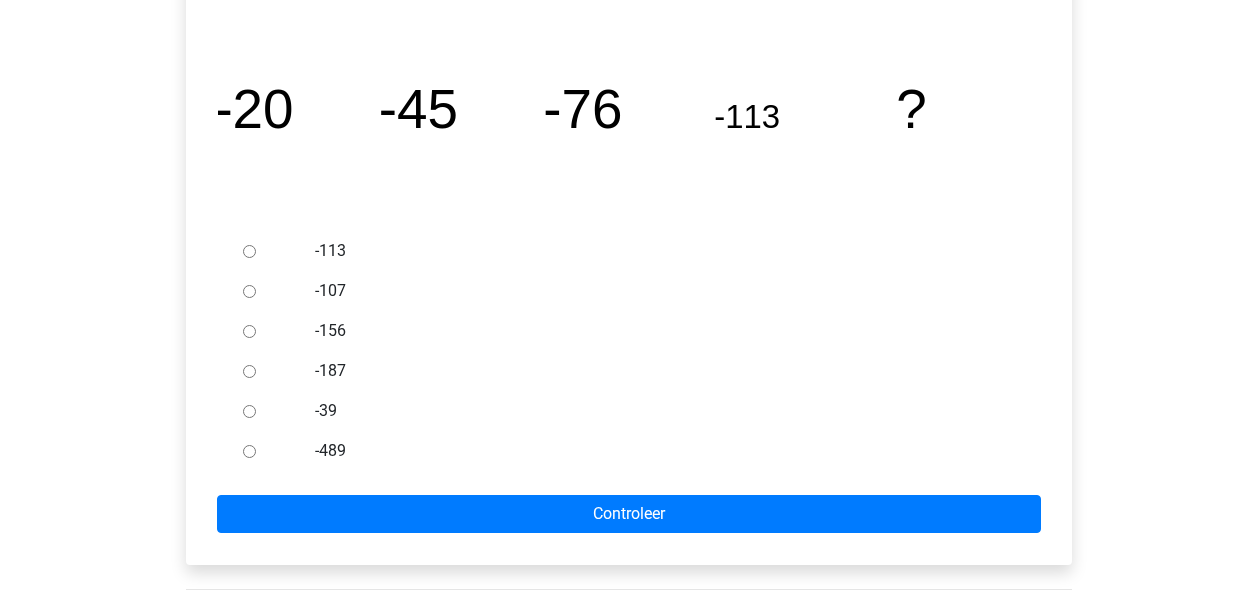 scroll, scrollTop: 393, scrollLeft: 0, axis: vertical 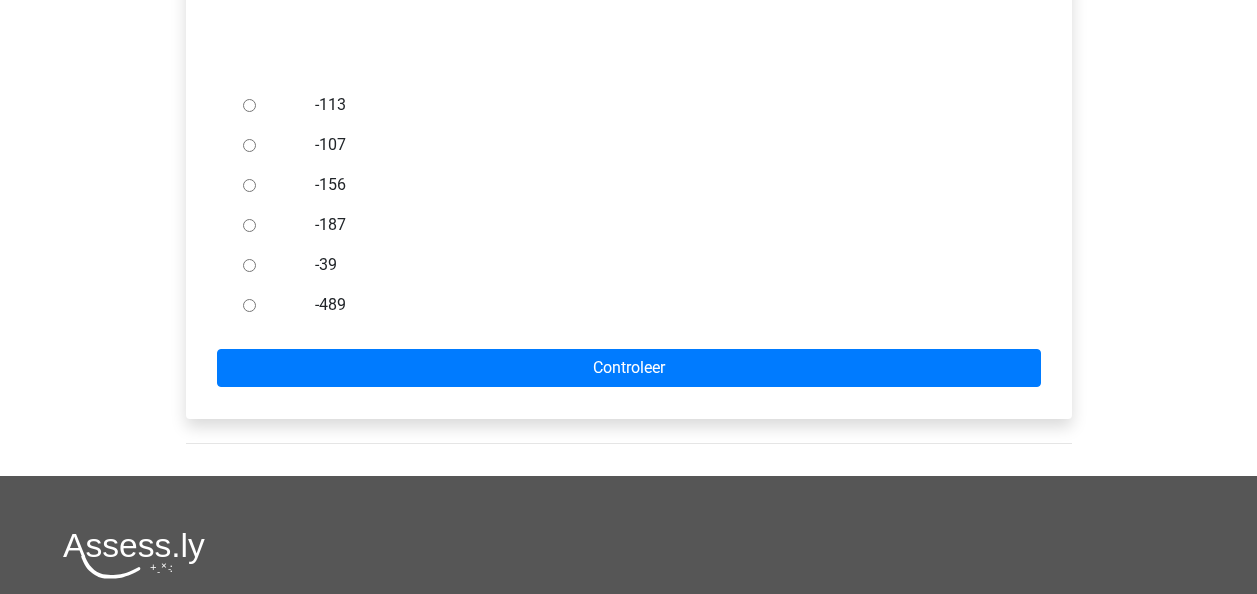 click on "-187" at bounding box center (661, 225) 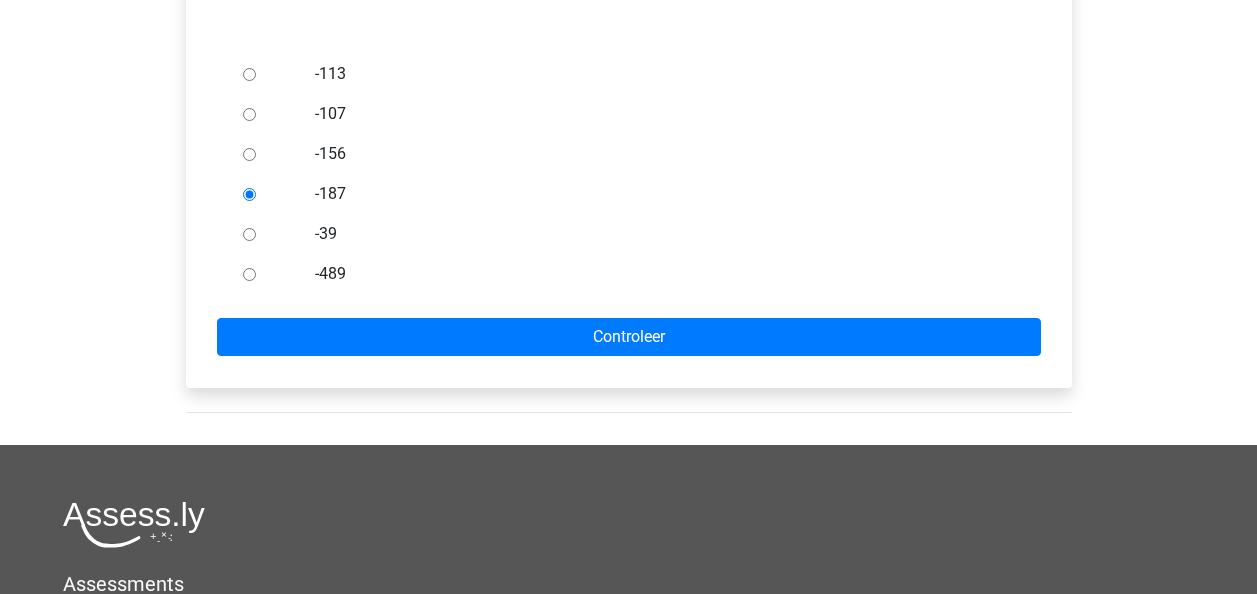 scroll, scrollTop: 573, scrollLeft: 0, axis: vertical 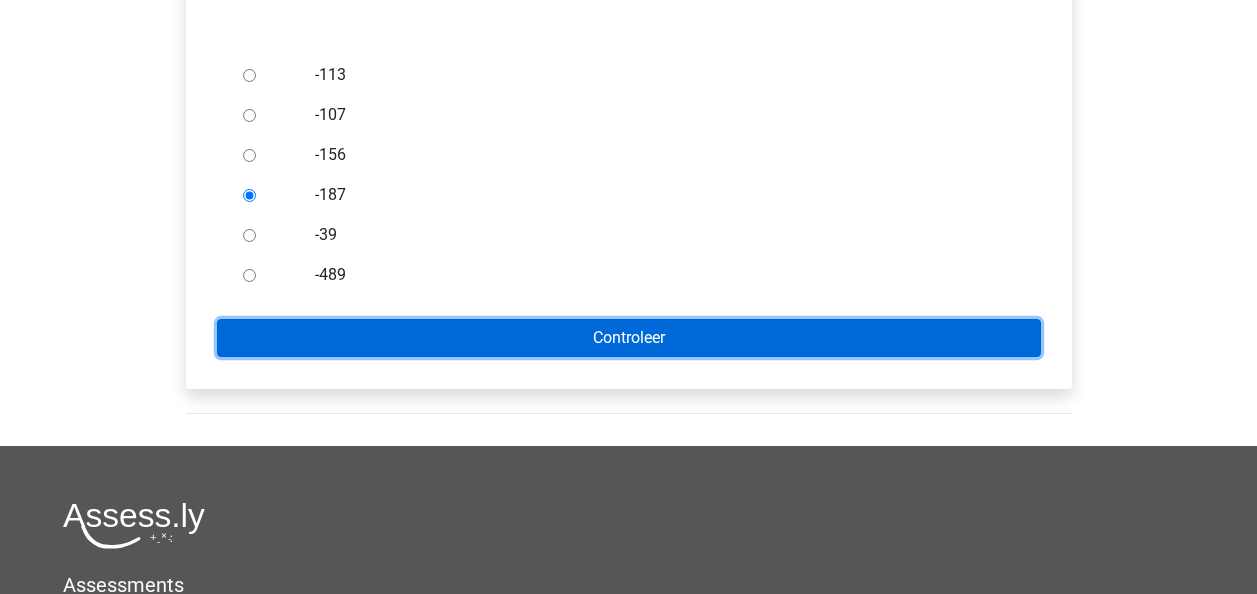 click on "Controleer" at bounding box center (629, 338) 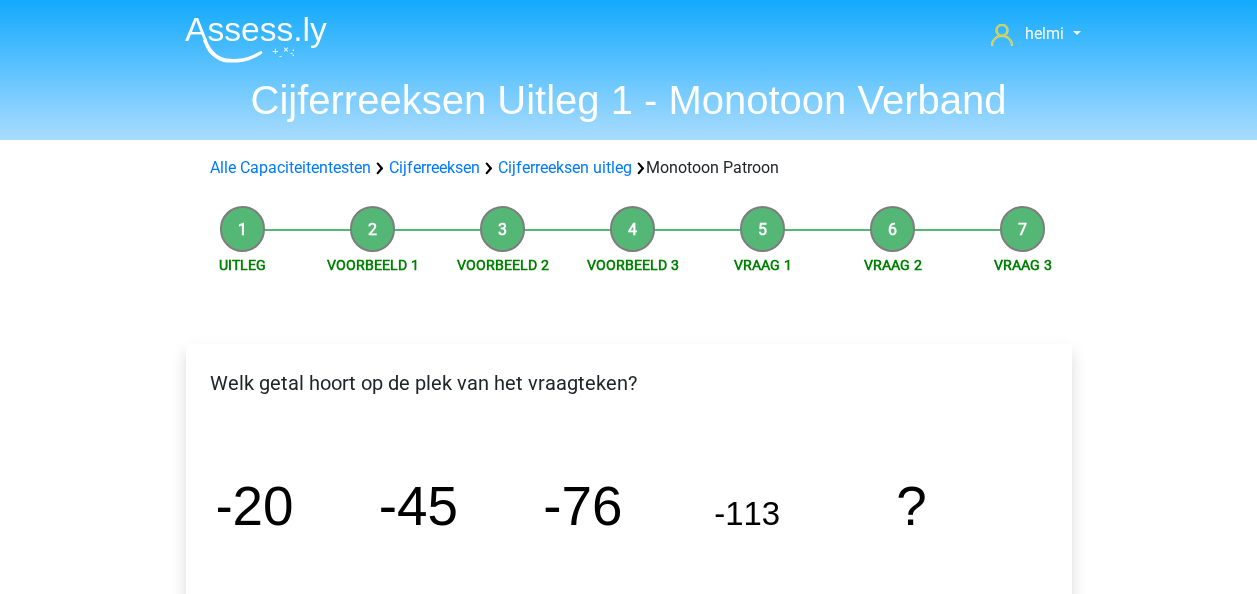 scroll, scrollTop: 0, scrollLeft: 0, axis: both 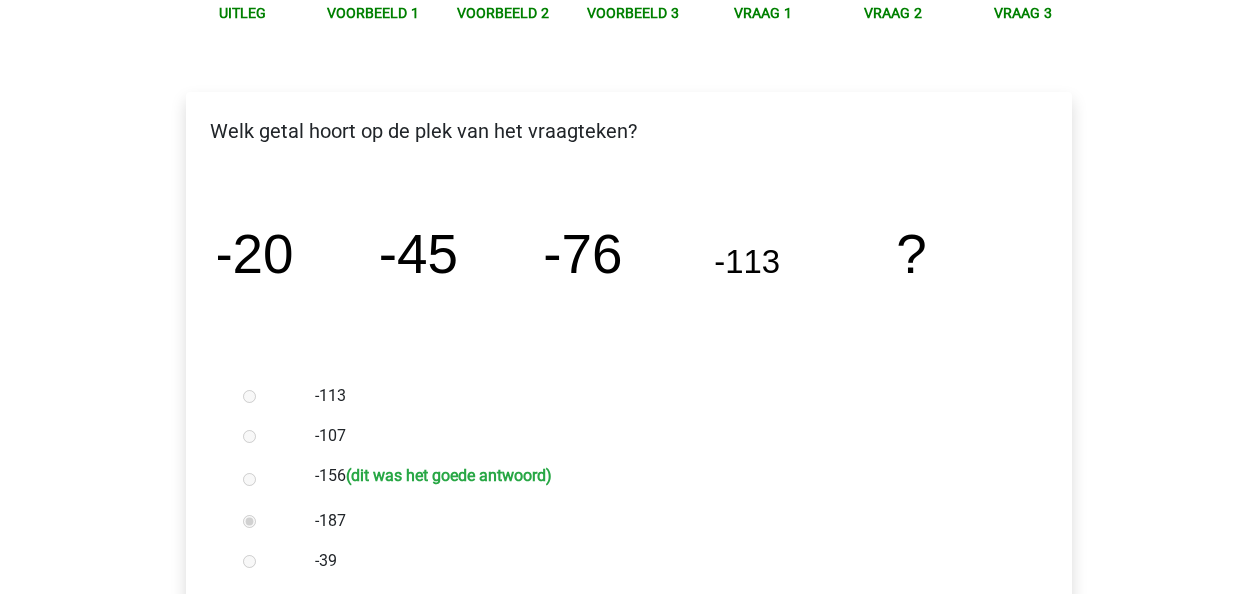 click on "image/svg+xml
-20
-45
-76
-113
?" 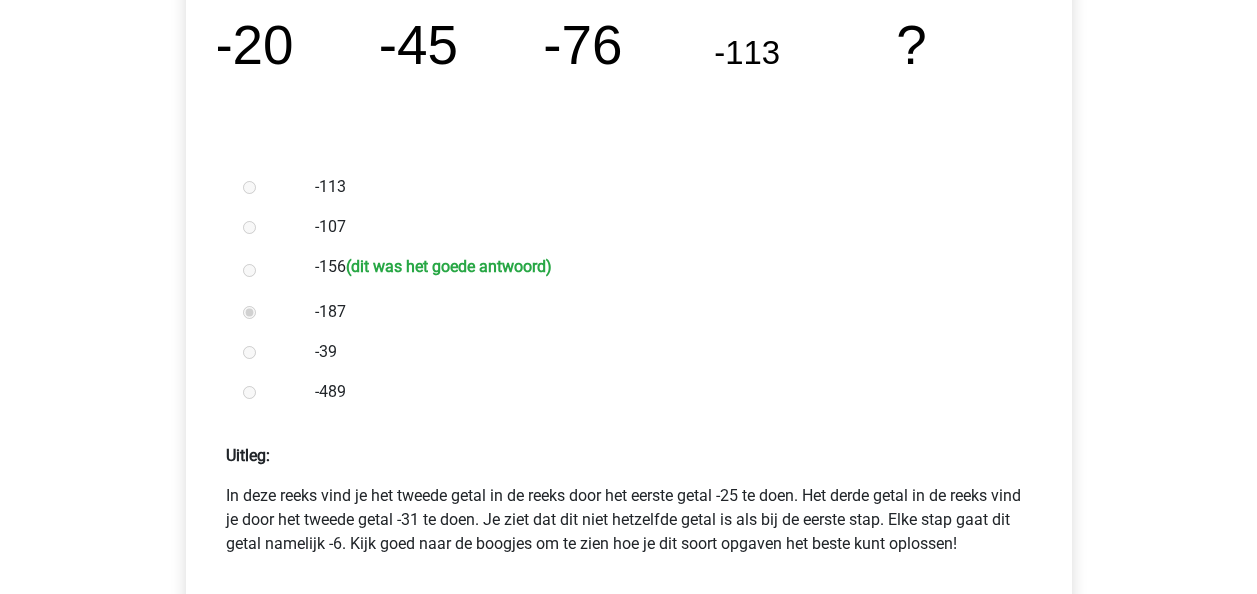 click on "-156
(dit was het goede antwoord)" at bounding box center (661, 269) 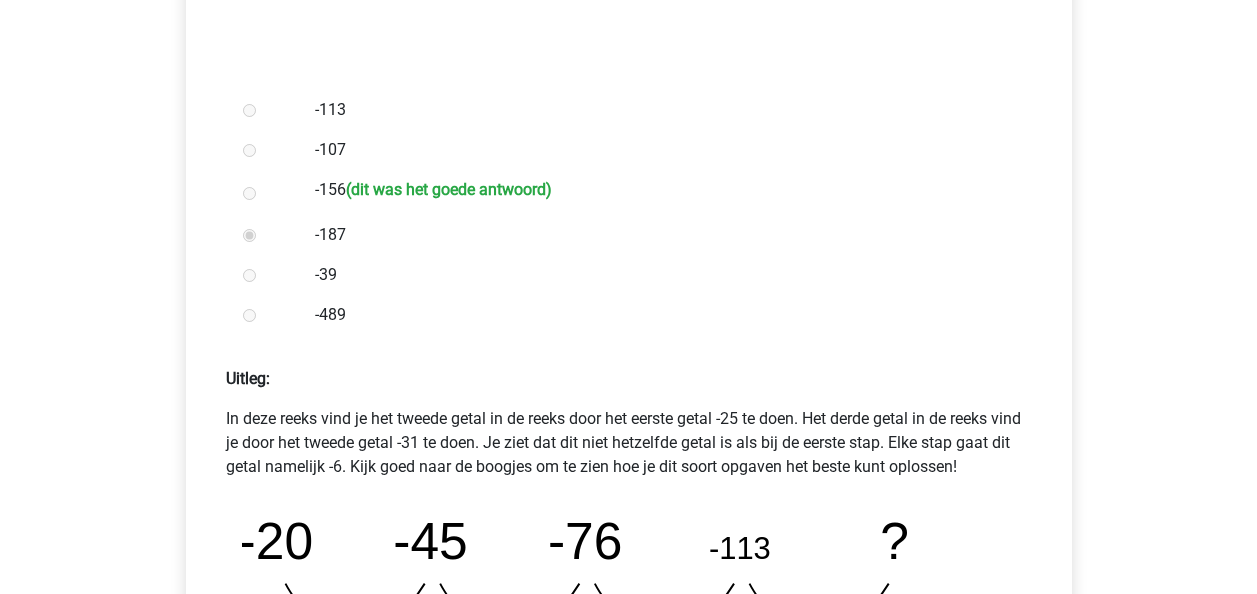 click on "-39" at bounding box center [661, 275] 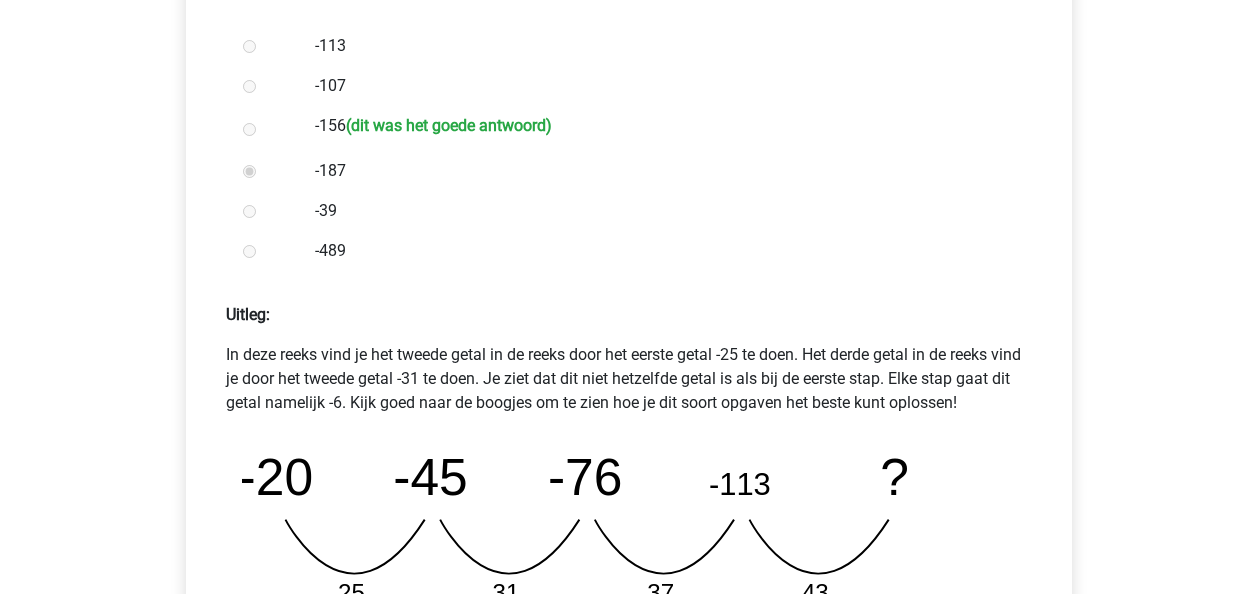 click on "-489" at bounding box center [661, 251] 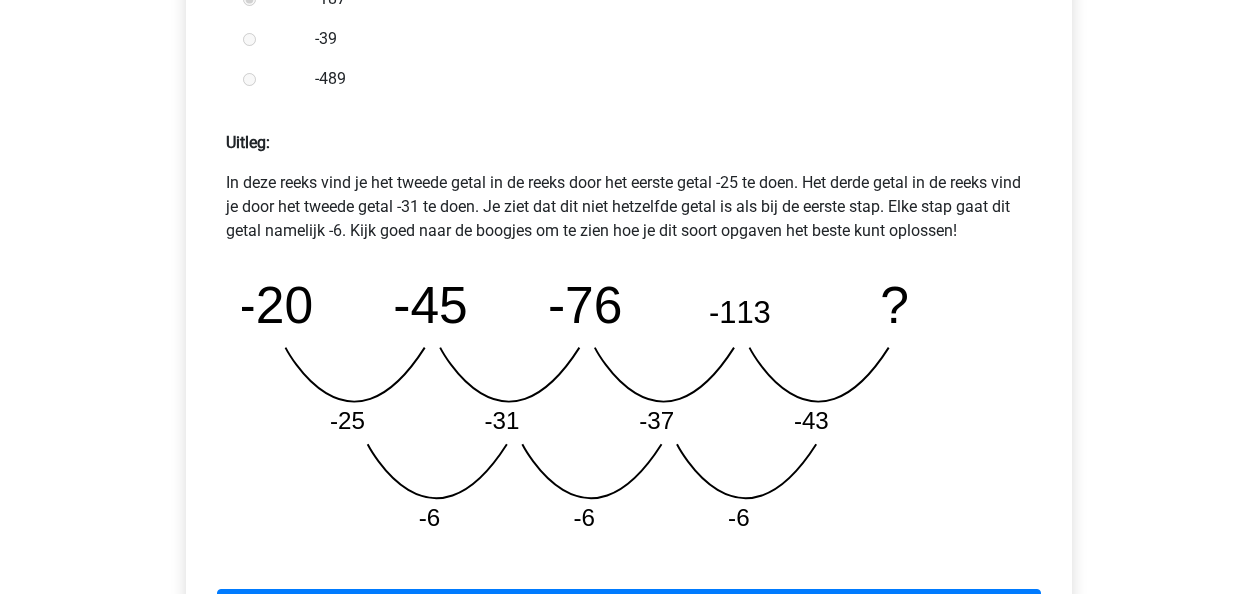 scroll, scrollTop: 821, scrollLeft: 0, axis: vertical 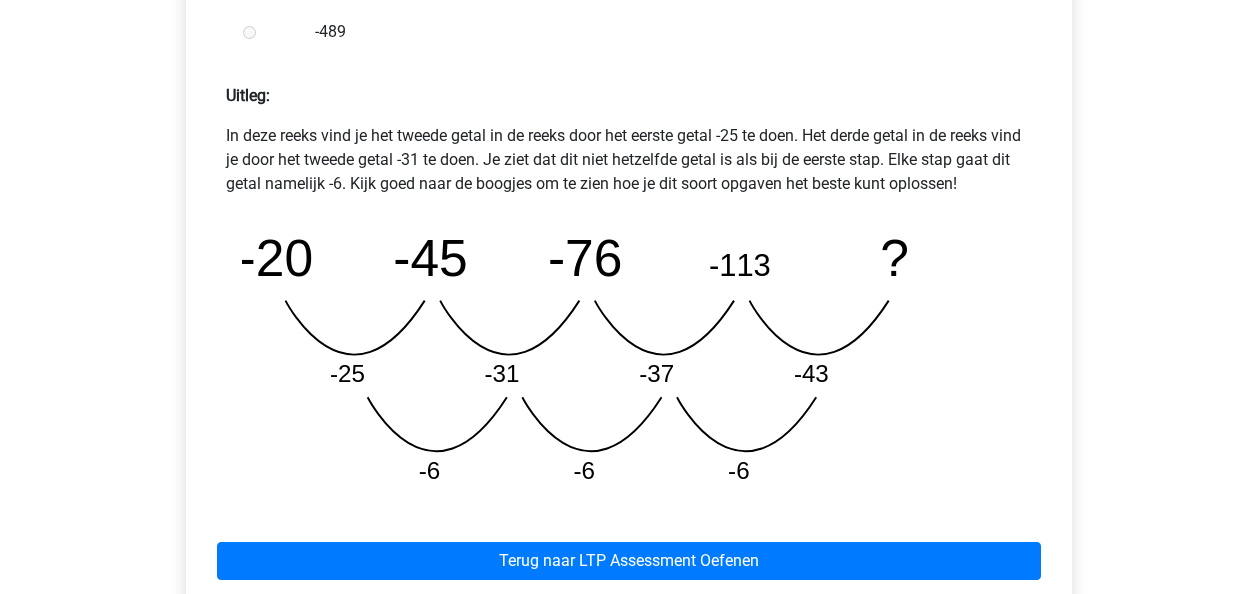 click on "image/svg+xml
-20
-45
-76
-113
?
-25
-31
-37
-43
-6
-6
-6" 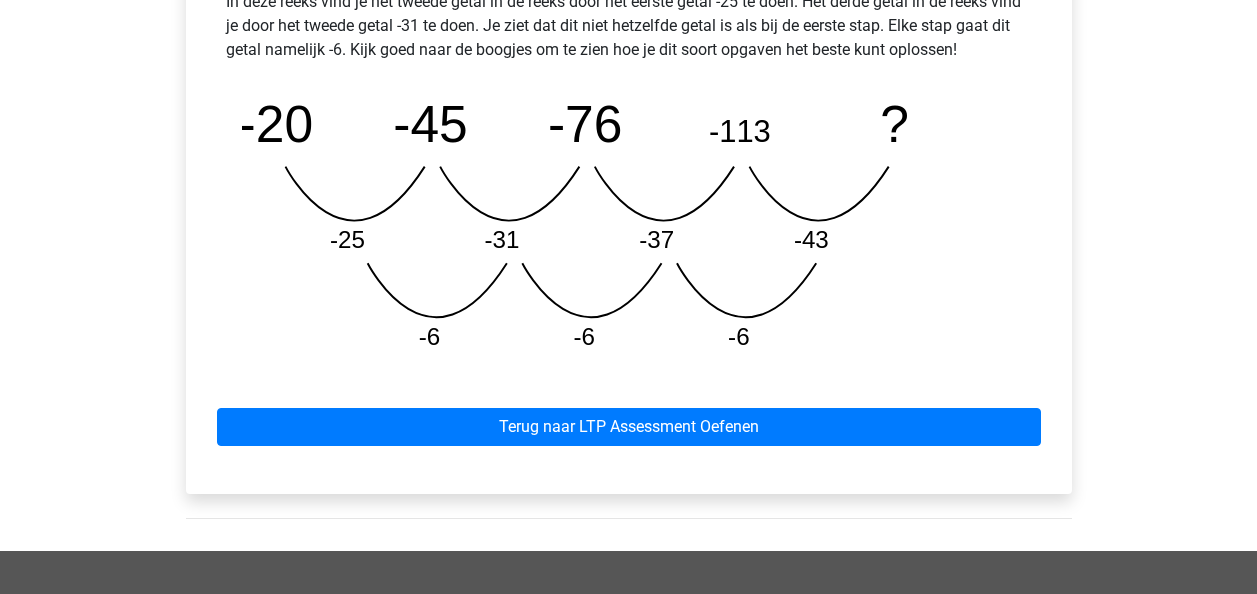 scroll, scrollTop: 962, scrollLeft: 0, axis: vertical 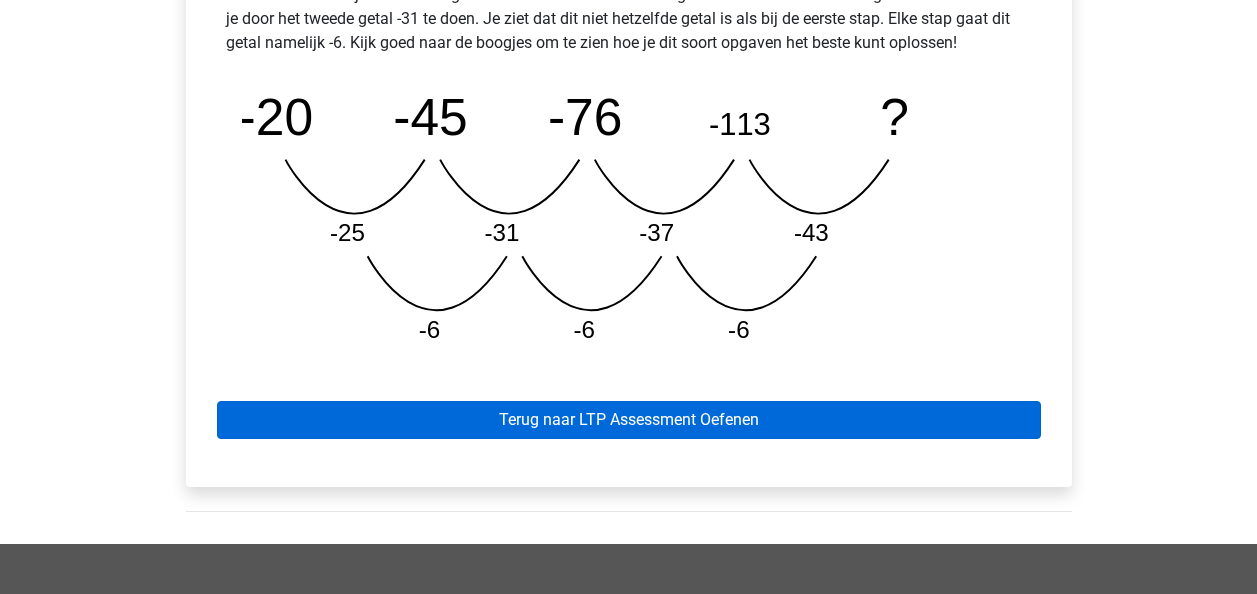 click on "Terug naar LTP Assessment Oefenen" at bounding box center [629, 420] 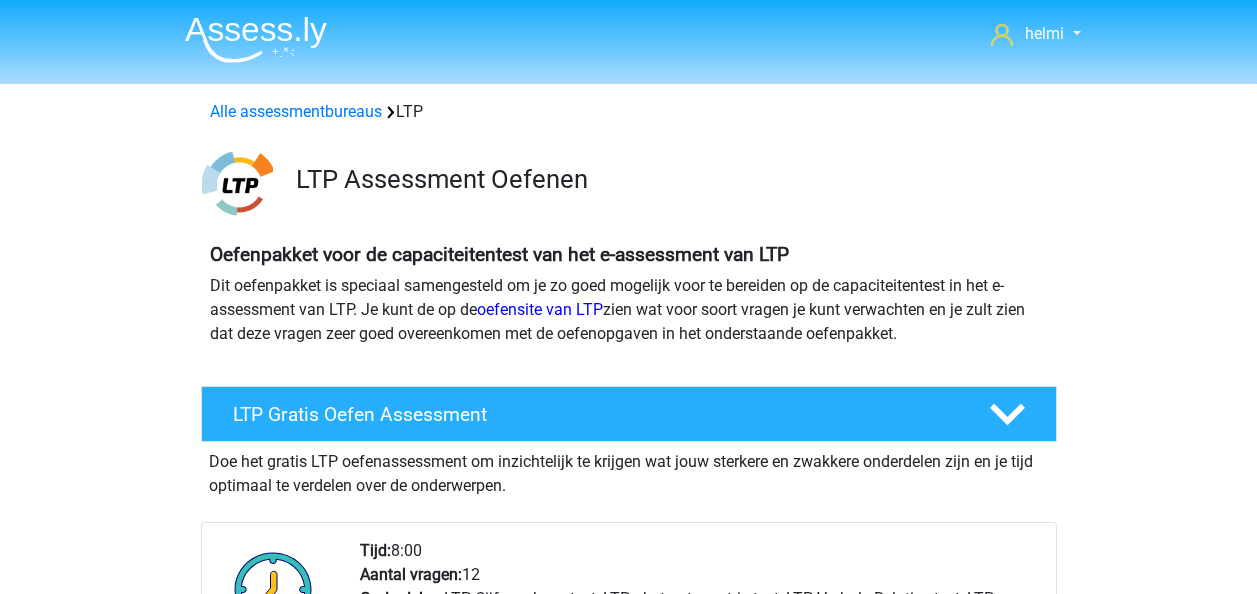 scroll, scrollTop: 0, scrollLeft: 0, axis: both 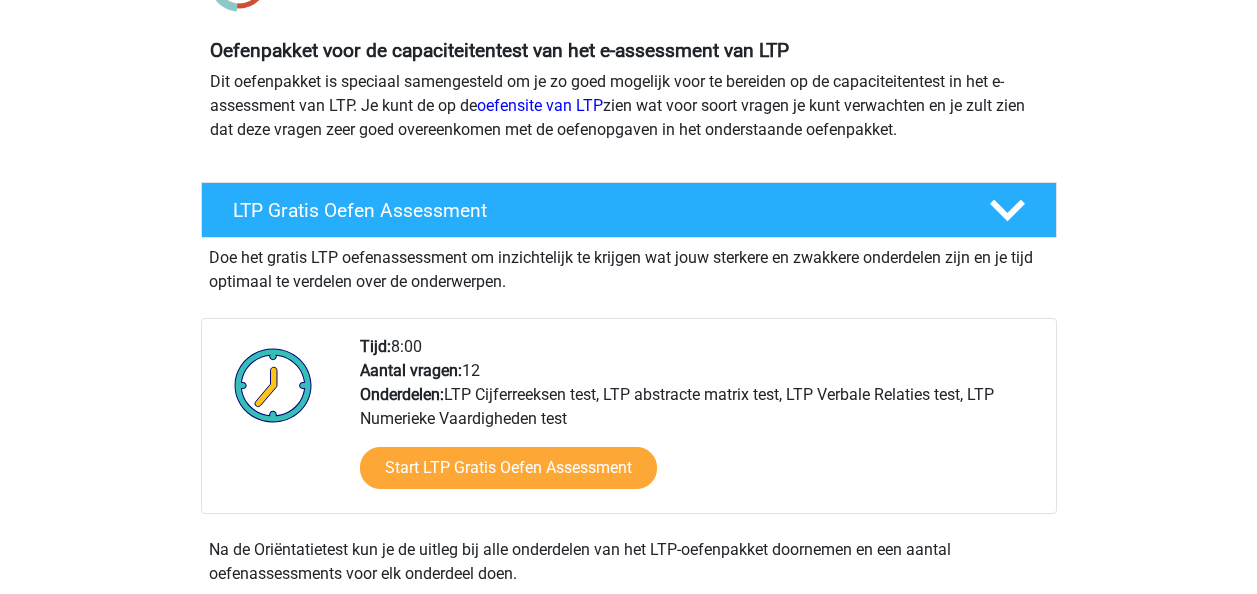 click on "Doe het gratis LTP oefenassessment om inzichtelijk te krijgen wat jouw sterkere en zwakkere onderdelen zijn en je tijd optimaal te verdelen over de onderwerpen.
Tijd:  [TIME]
Aantal vragen:  12
Onderdelen:
Start LTP Gratis Oefen Assessment" at bounding box center (629, 416) 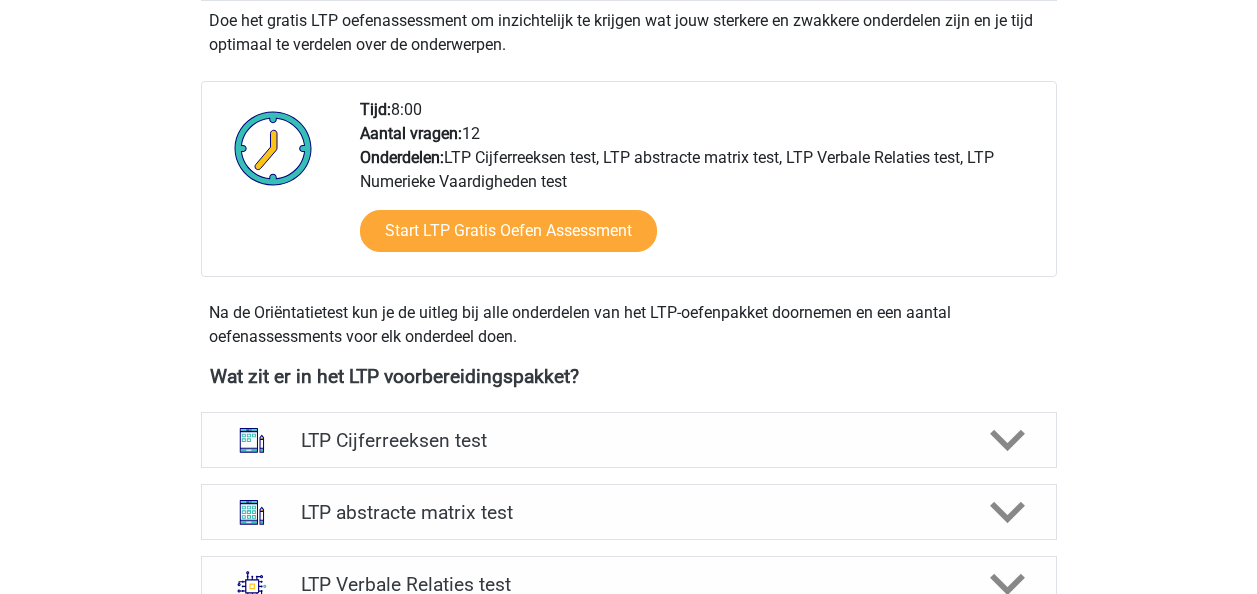 click on "Start LTP Gratis Oefen Assessment" at bounding box center (700, 235) 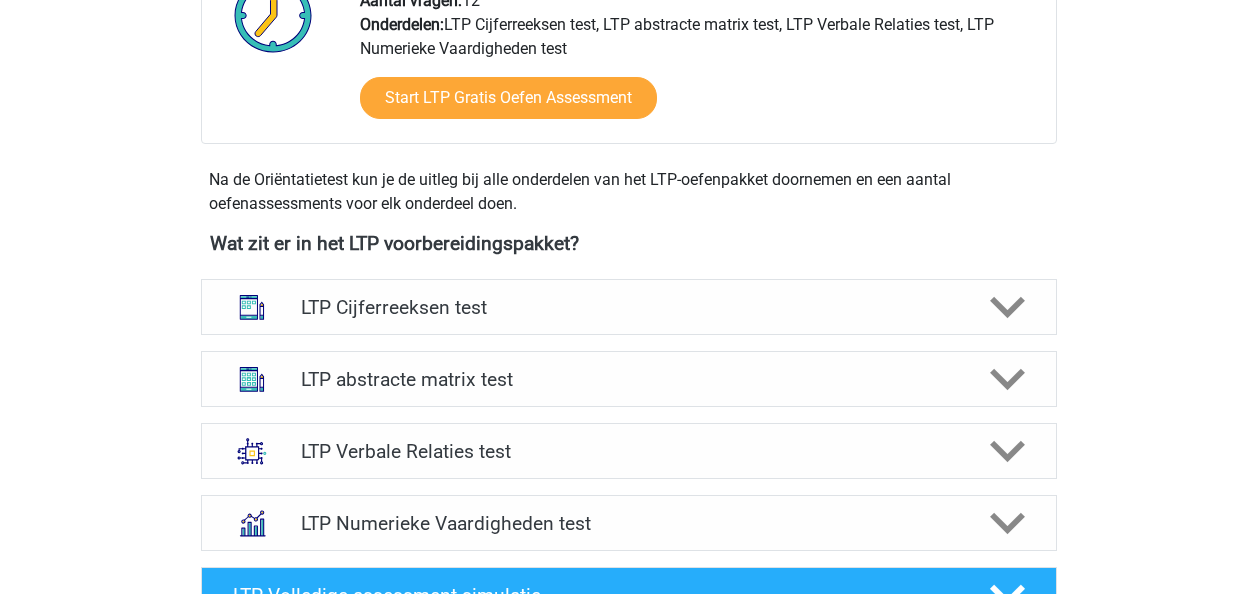 scroll, scrollTop: 592, scrollLeft: 0, axis: vertical 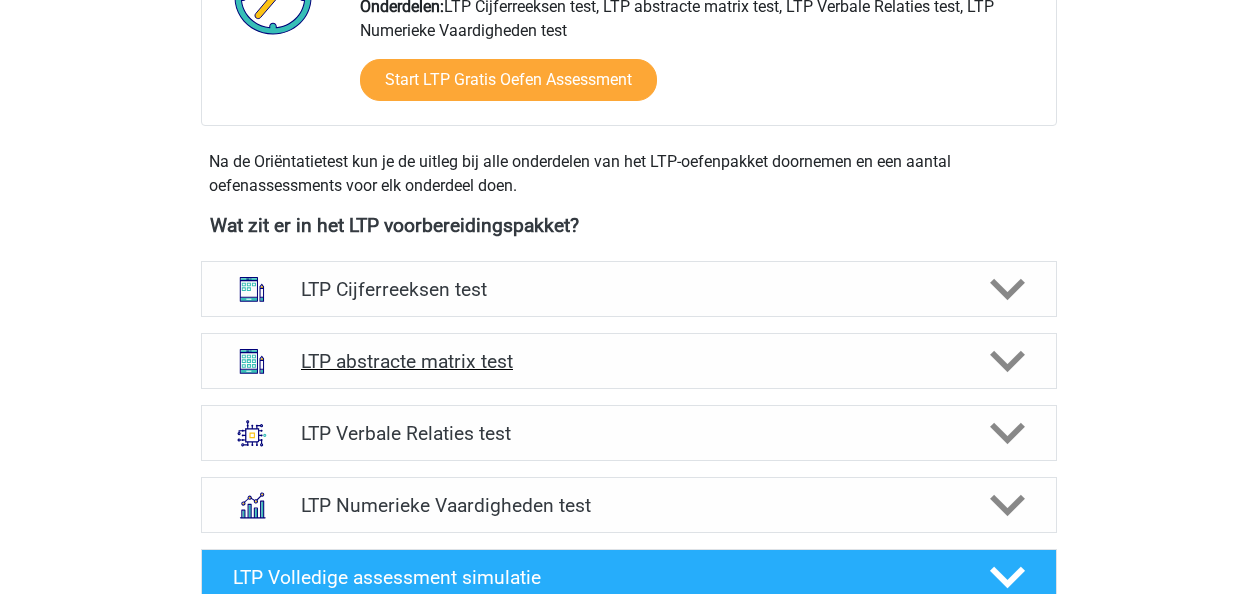 click on "LTP abstracte matrix test" at bounding box center (628, 361) 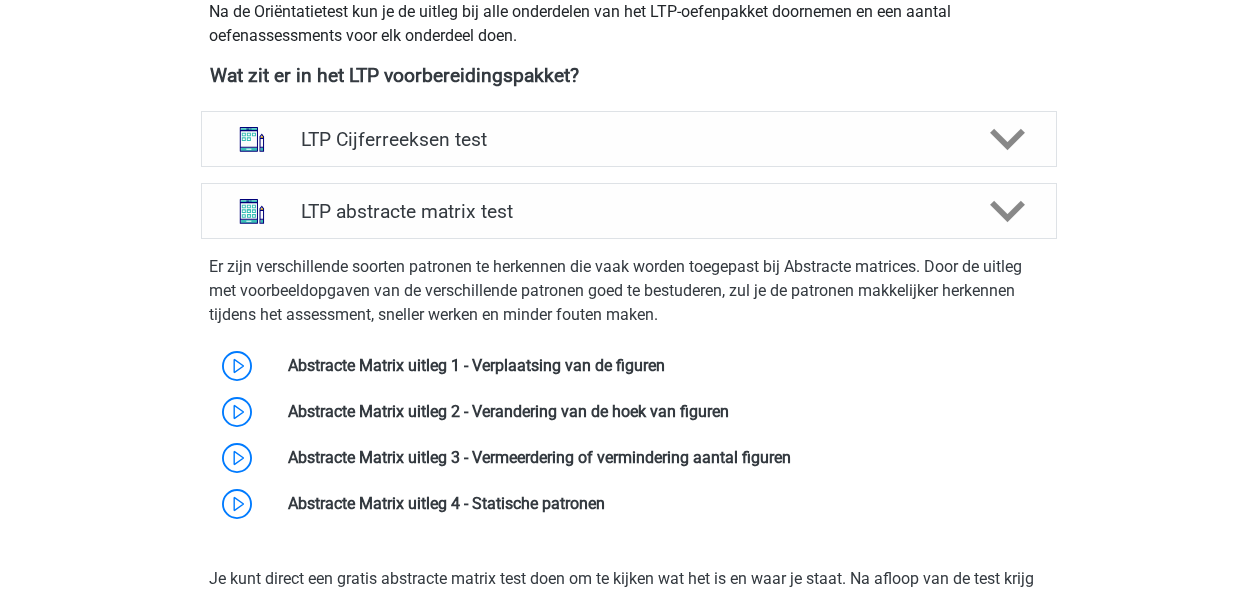 click on "Er zijn verschillende soorten patronen te herkennen die vaak worden toegepast bij Abstracte matrices. Door de uitleg met voorbeeldopgaven van de verschillende patronen goed te bestuderen, zul je de patronen makkelijker herkennen tijdens het assessment, sneller werken en minder fouten maken." at bounding box center [629, 291] 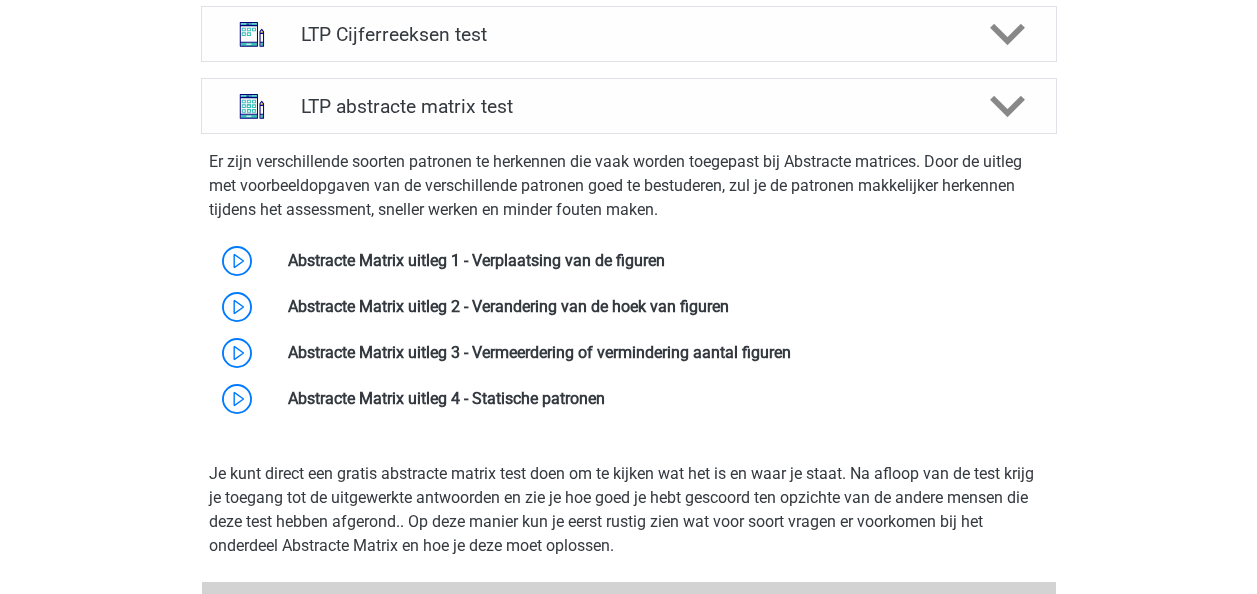 scroll, scrollTop: 852, scrollLeft: 0, axis: vertical 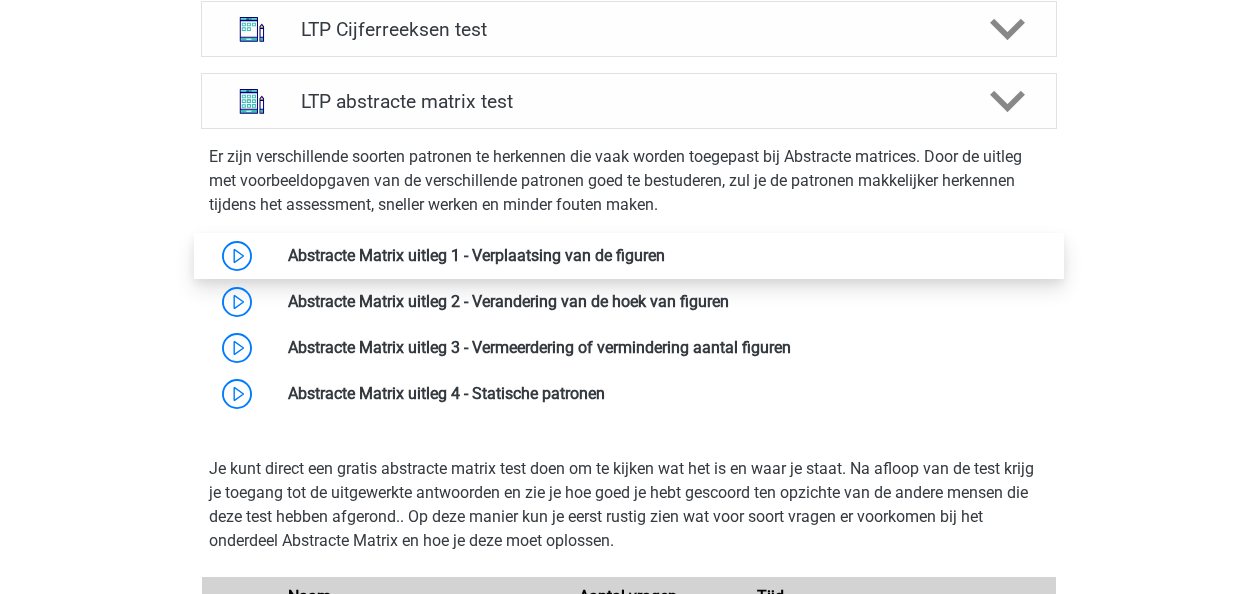 click at bounding box center [665, 255] 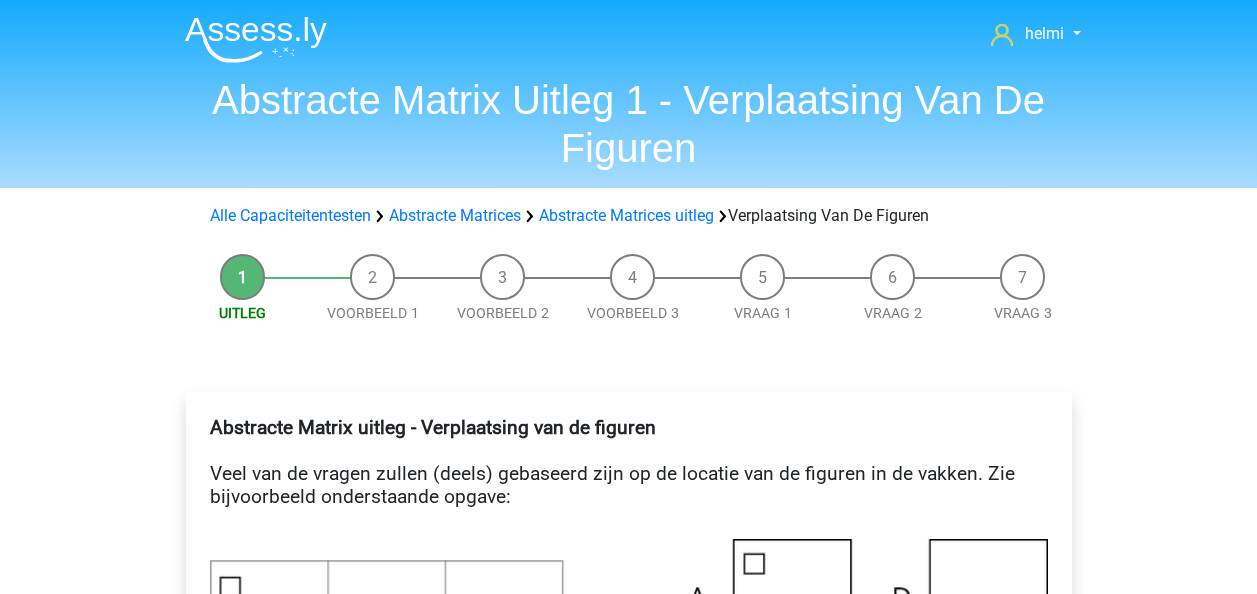 scroll, scrollTop: 0, scrollLeft: 0, axis: both 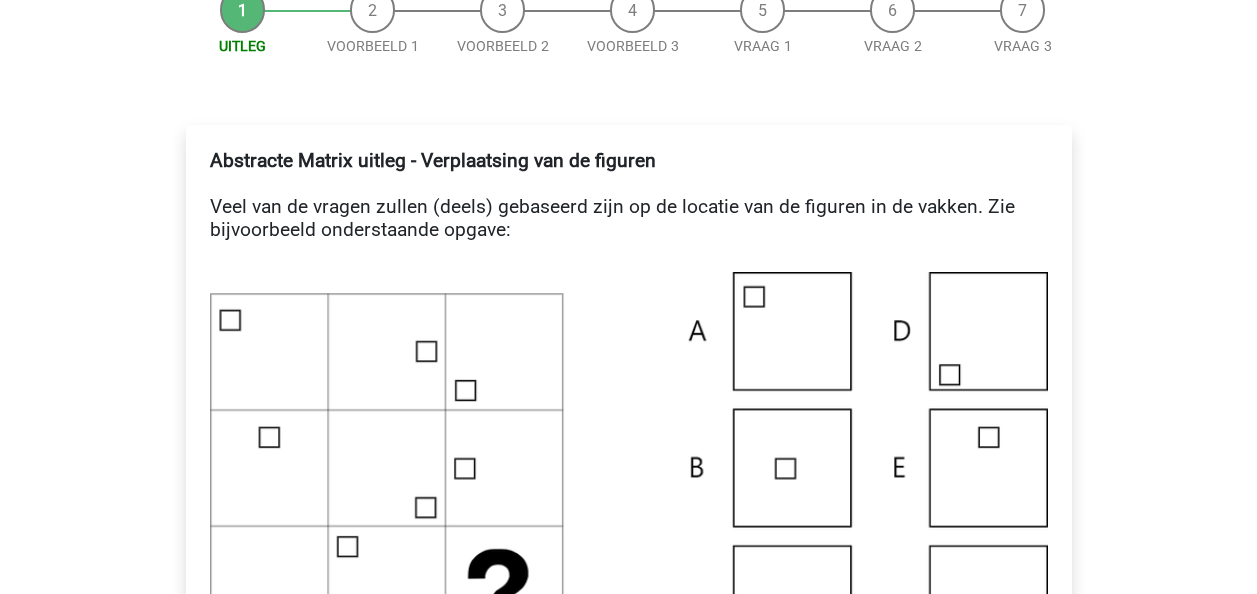 click on "Abstracte Matrix uitleg - Verplaatsing van de figuren Veel van de vragen zullen (deels) gebaseerd zijn op de locatie van de figuren in de vakken. Zie bijvoorbeeld onderstaande opgave: Van links naar rechts, beweegt het vierkant langs de rand 3 plekjes met de klok mee. Dit is goed te zien in onderstaand figuur waar een raster is toegevoegd en per rij te zien is wat de transformaties zijn. veel voorkomende transformaties zijn: In het horizontale vlak, bijvoorbeeld: van rechts naar links en weer terug telkens een stapje naar rechts en bij het einde begint het figuur weer links telkens een stapje naar links en bij het einde begint het figuur weer rechts, maar dan een rij lager of hoger. In het verticale vlak, vergelijkbaar met bovenstaande voorbeelden Langs de rand van de matrix Gespiegeld ten opzichte van bijvoorbeeld het midden. Twee figuren wisselen van plek" at bounding box center [629, 753] 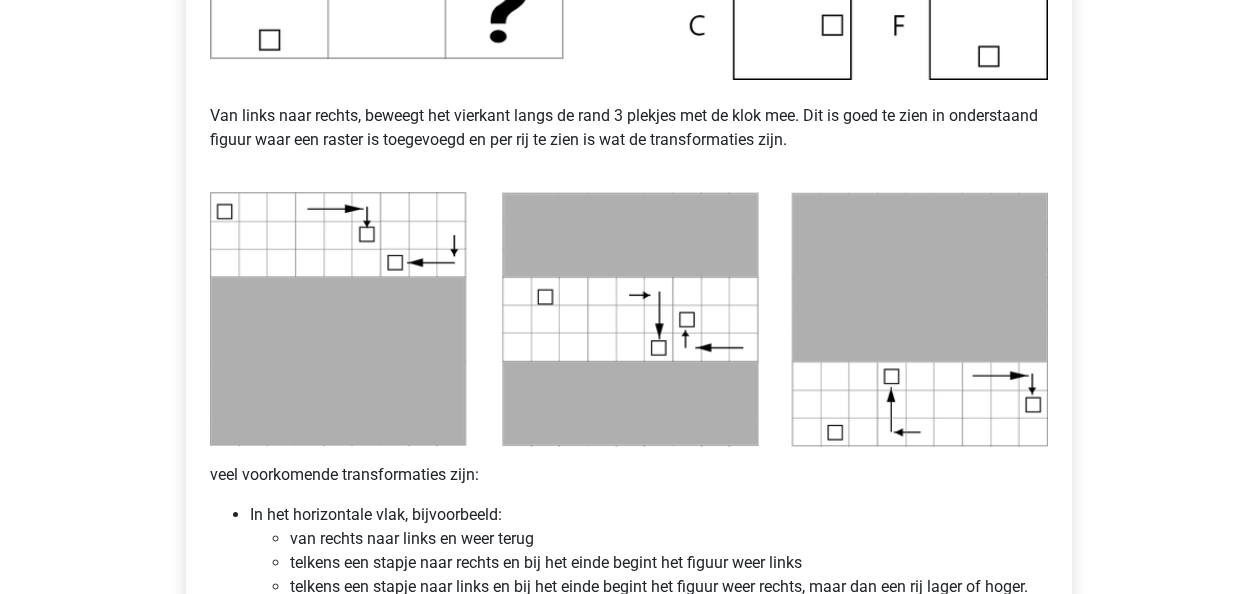 scroll, scrollTop: 1371, scrollLeft: 0, axis: vertical 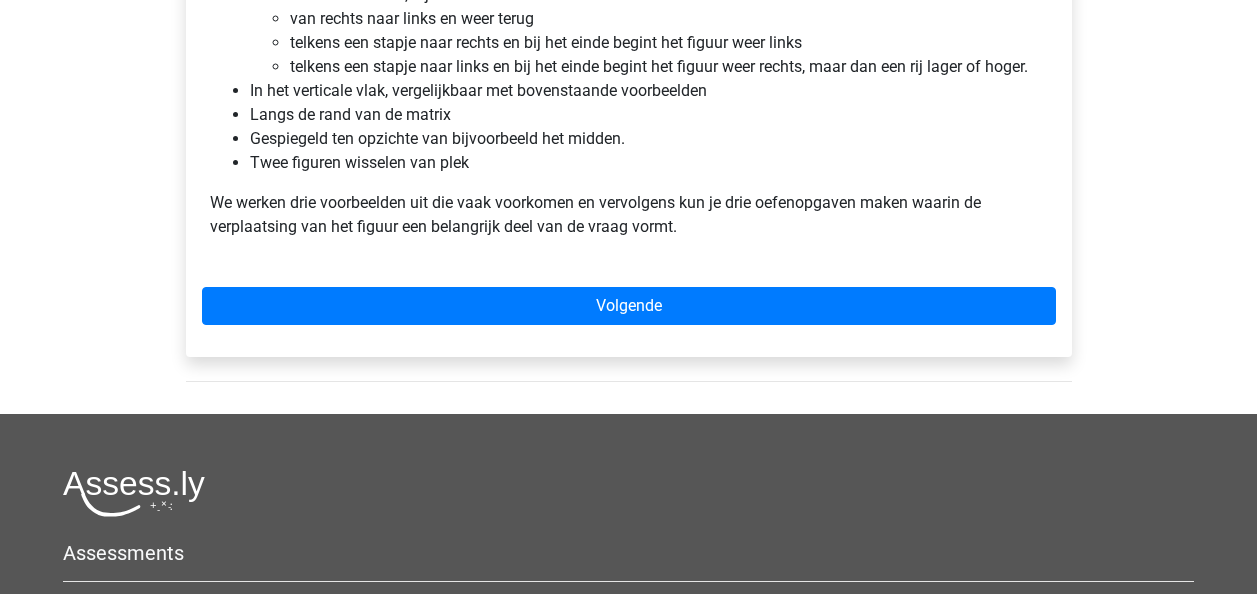 click on "helmi
helmigabsi1981@gmail.com
Nederlands
English" at bounding box center [628, -215] 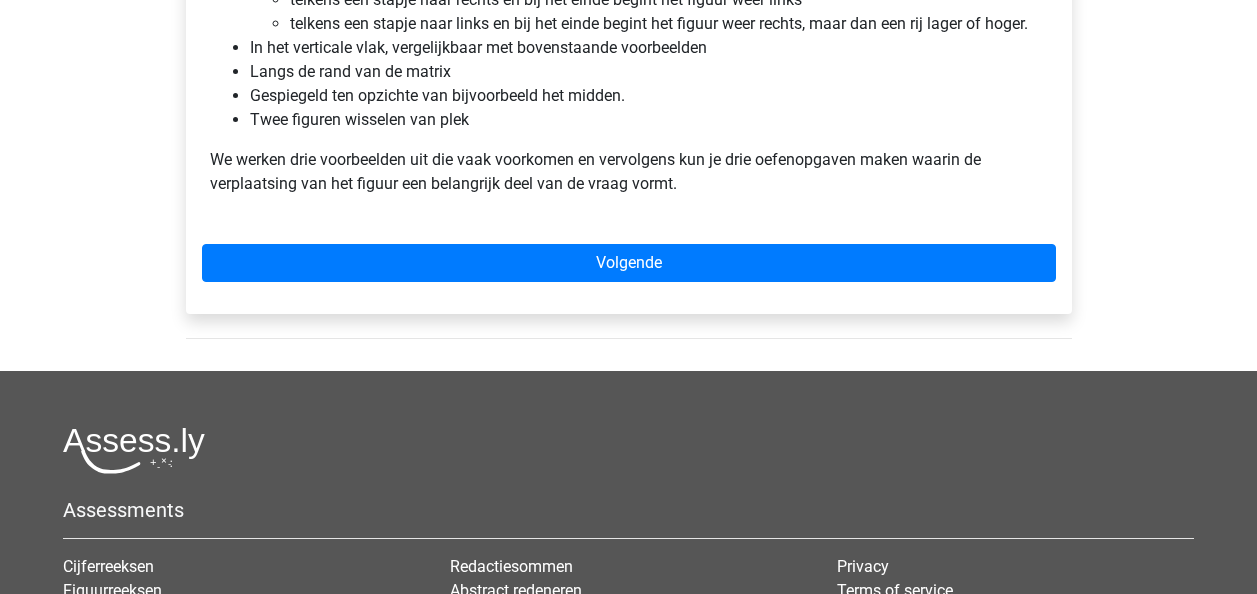 scroll, scrollTop: 1430, scrollLeft: 0, axis: vertical 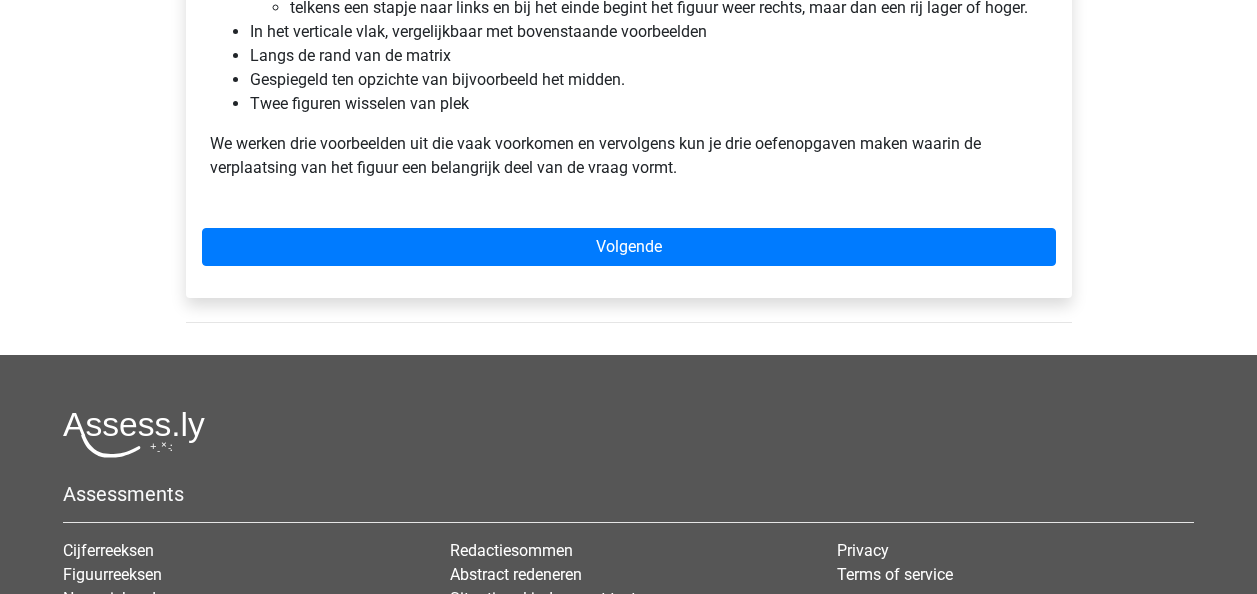 click on "helmi
helmigabsi1981@gmail.com
Nederlands
English" at bounding box center (628, -274) 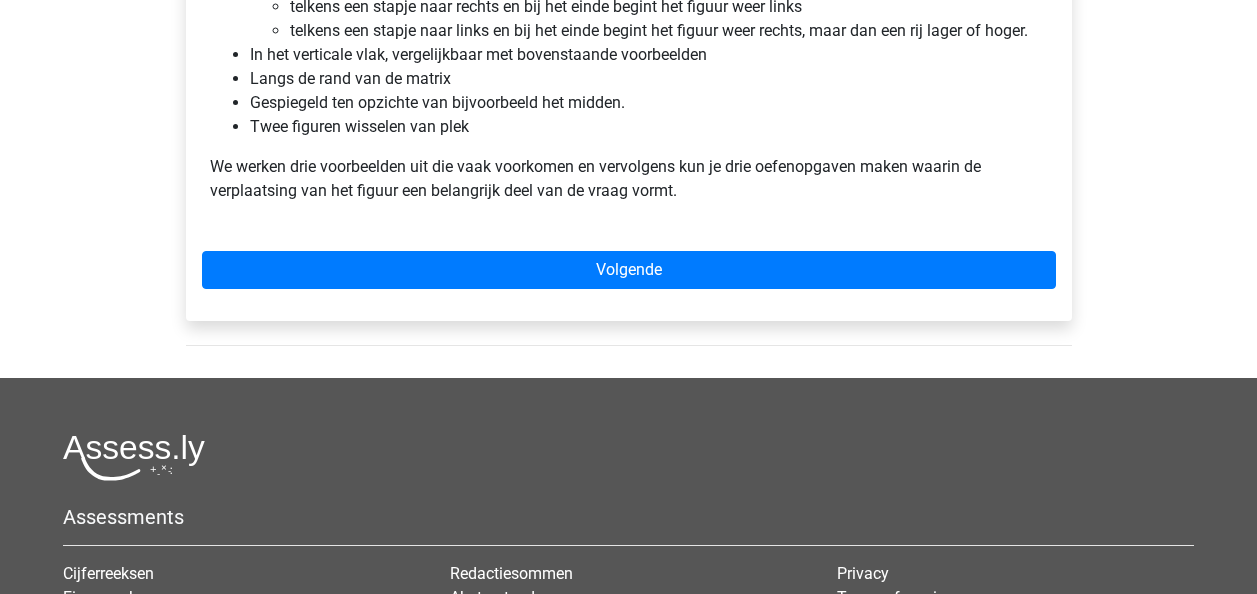 click on "helmi
helmigabsi1981@gmail.com
Nederlands
English" at bounding box center [628, -251] 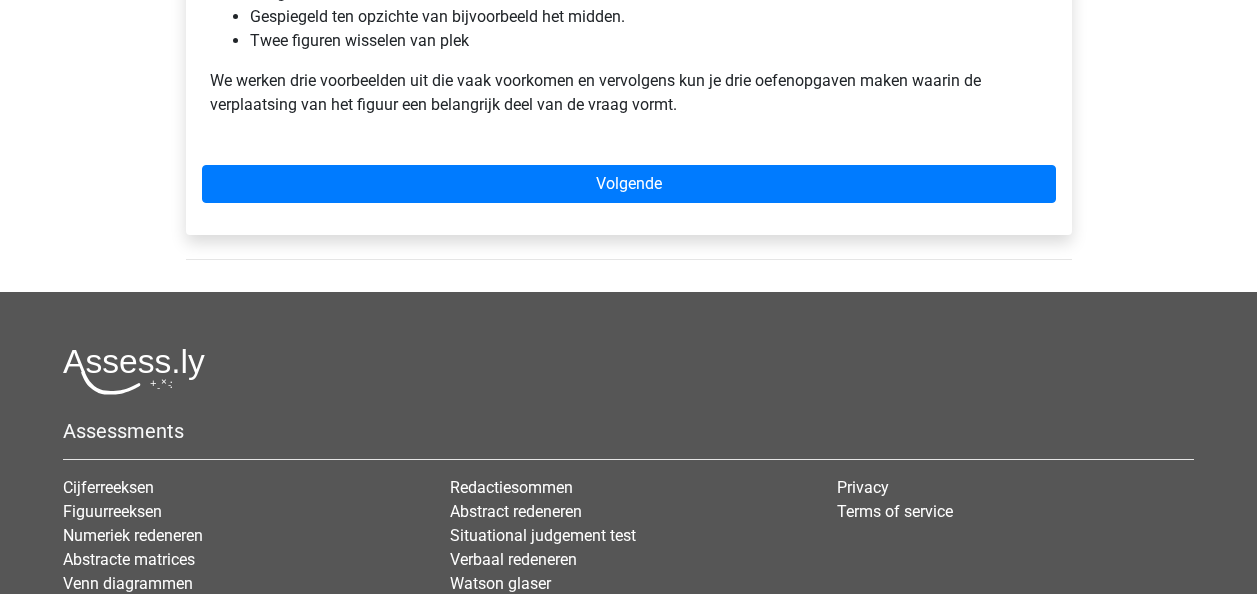 click on "Assessments
Cijferreeksen
Figuurreeksen
Numeriek redeneren
Abstracte matrices
Venn diagrammen
Syllogismen
Analogieen" at bounding box center (628, 556) 